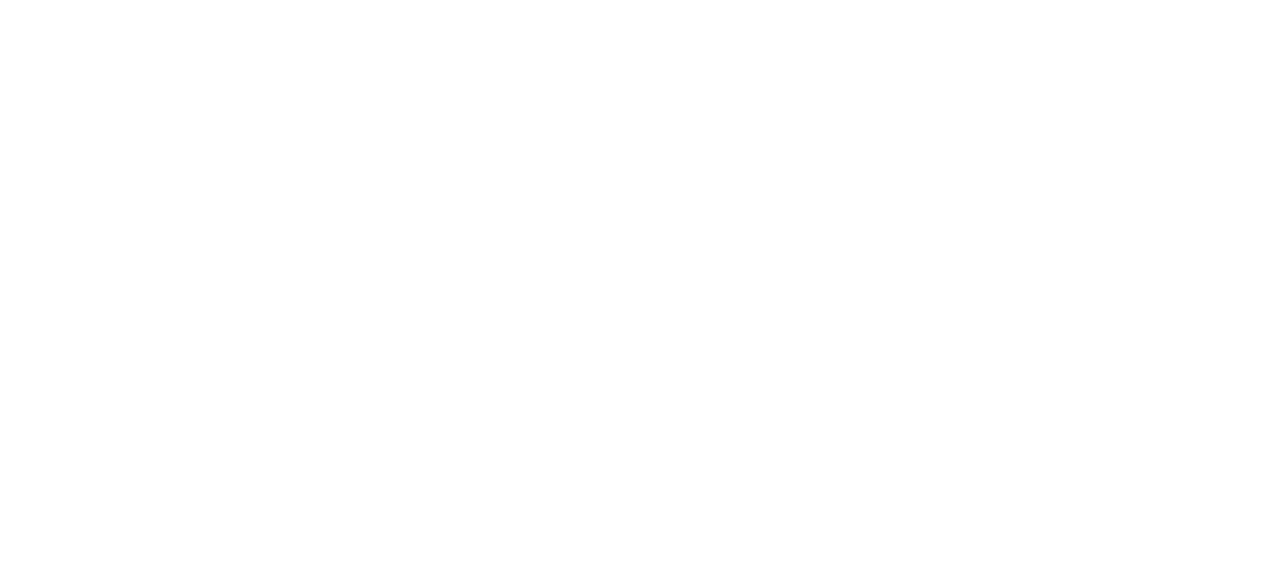 scroll, scrollTop: 0, scrollLeft: 0, axis: both 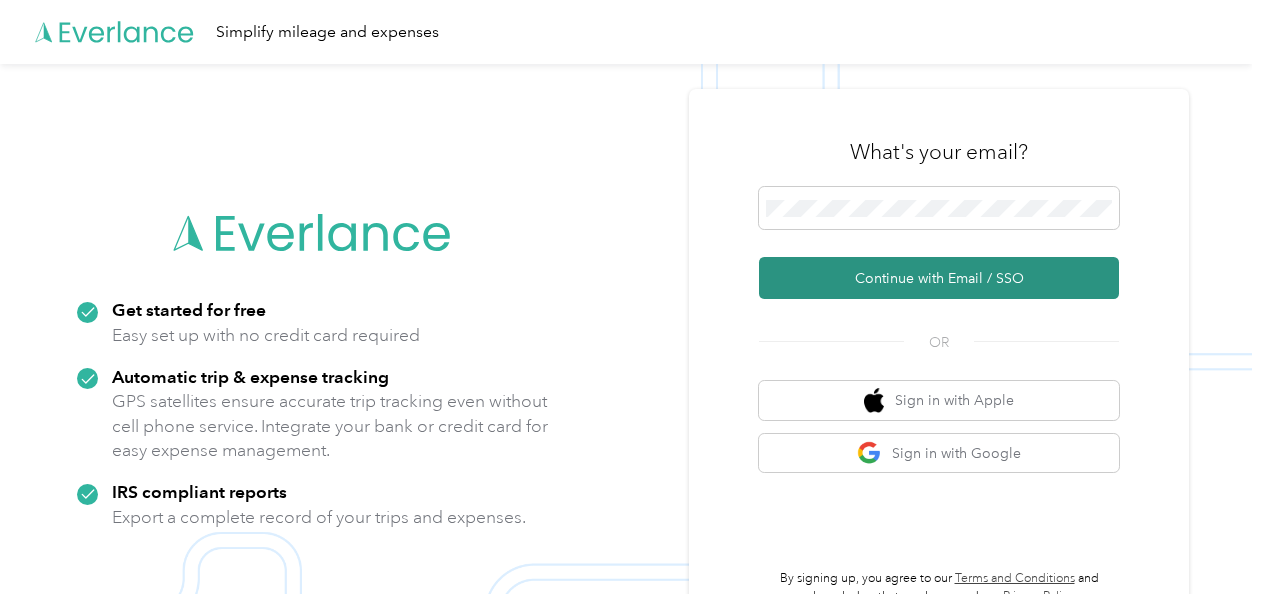 click on "Continue with Email / SSO" at bounding box center (939, 278) 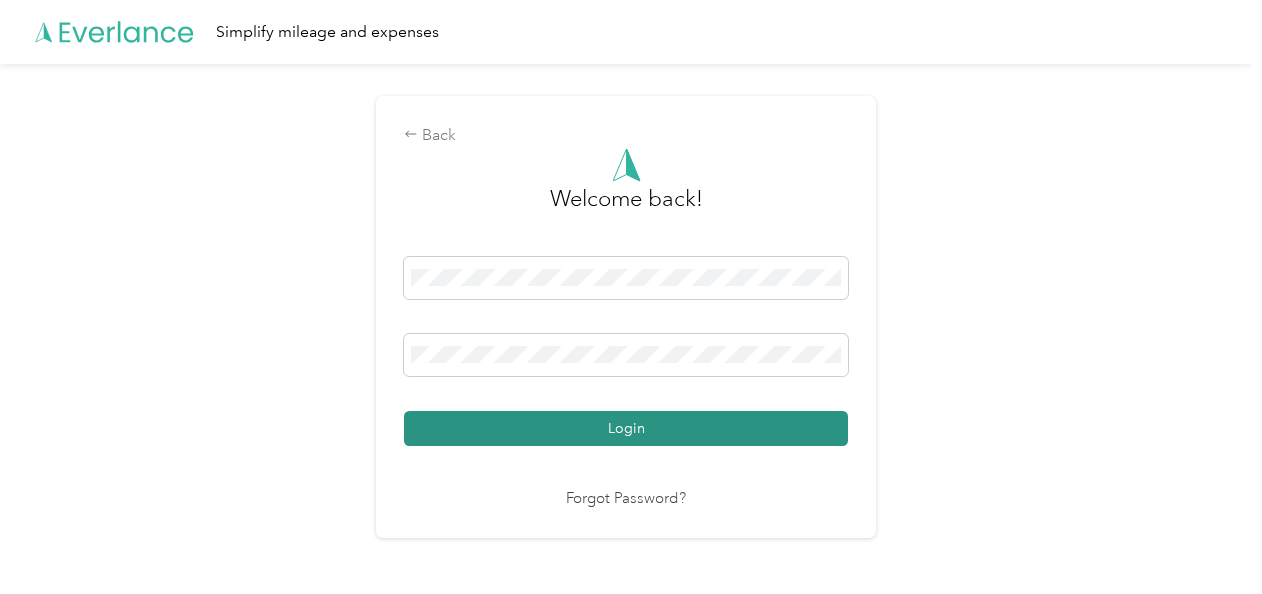 click on "Login" at bounding box center [626, 428] 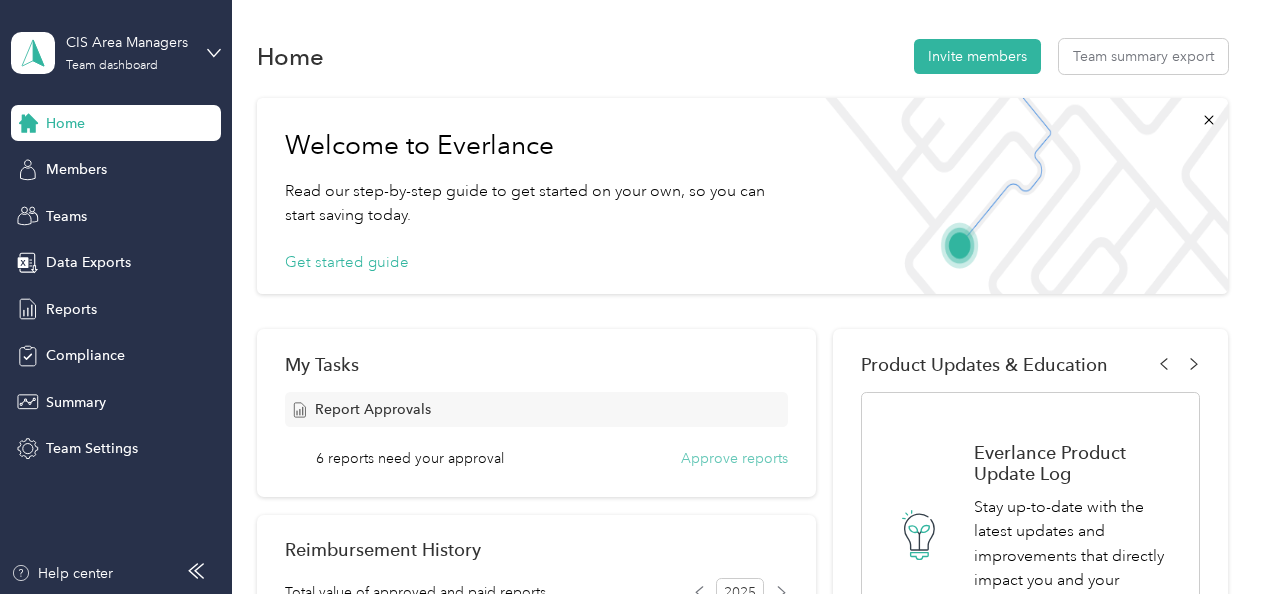 click on "Approve reports" at bounding box center (734, 458) 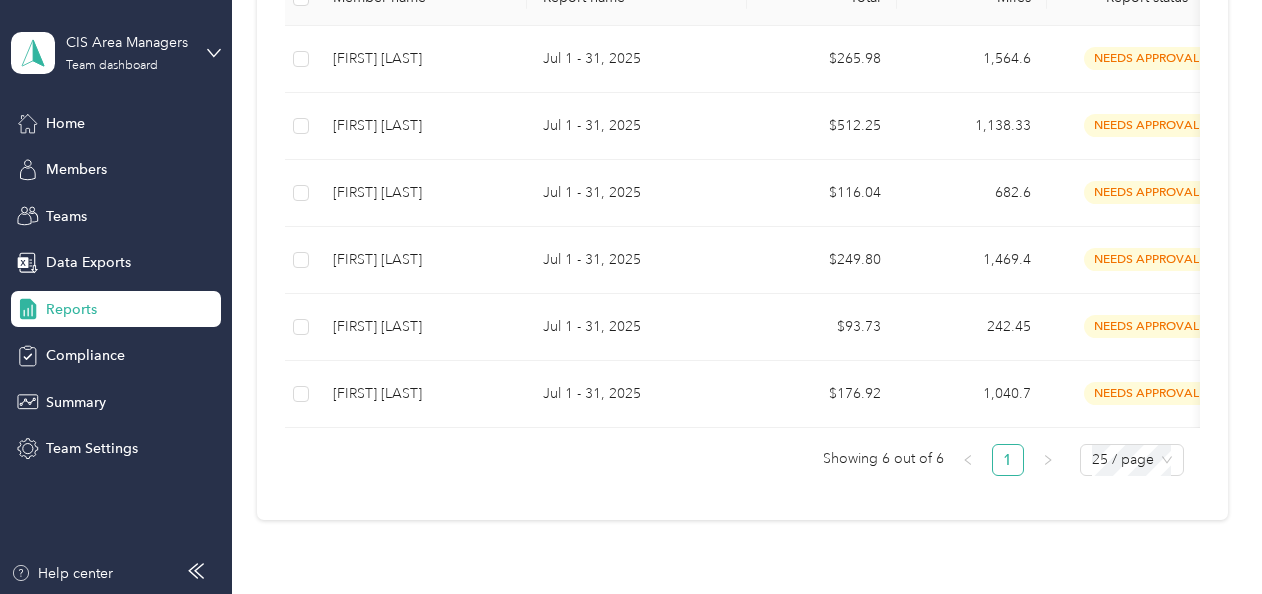 scroll, scrollTop: 502, scrollLeft: 0, axis: vertical 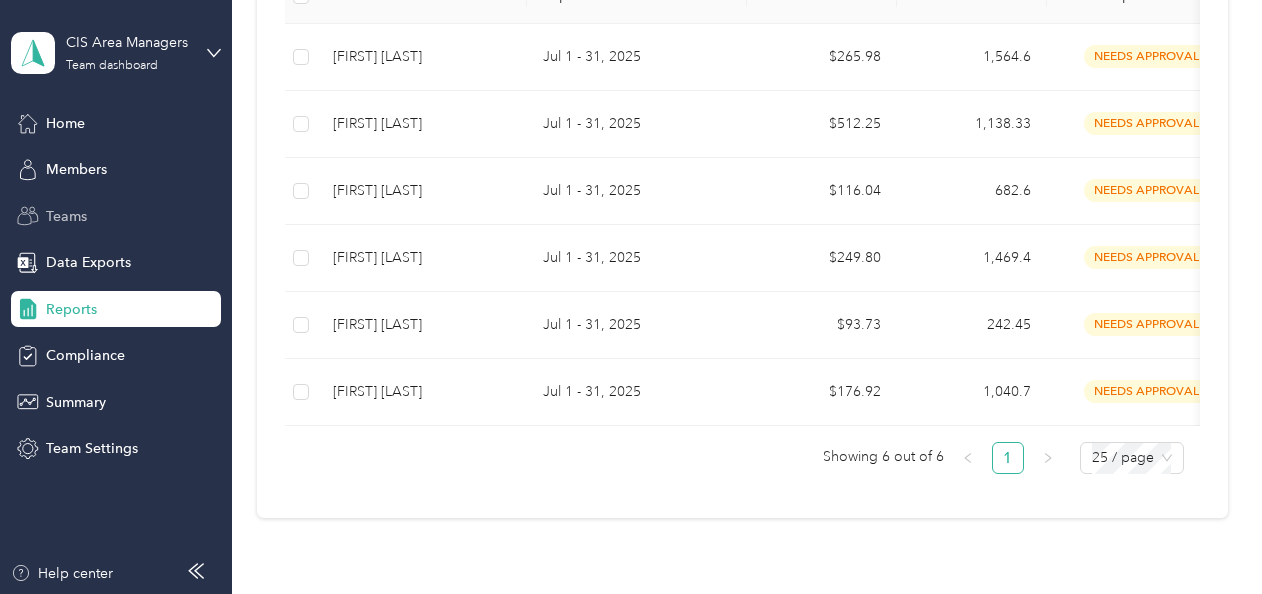 click on "Teams" at bounding box center (66, 216) 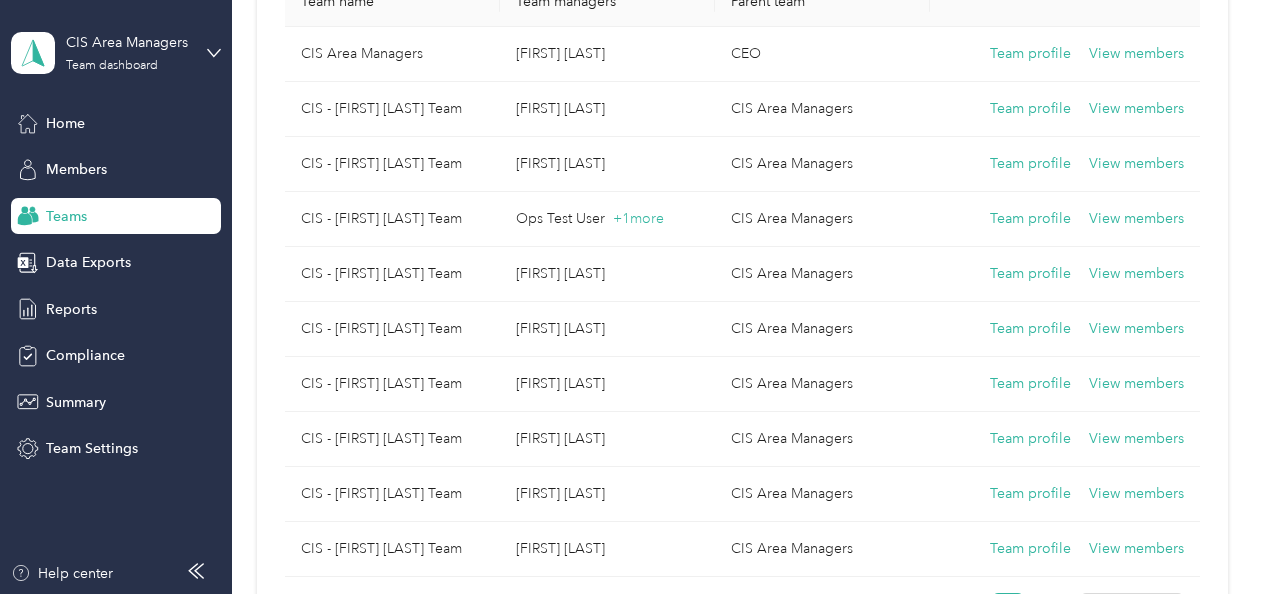 scroll, scrollTop: 284, scrollLeft: 0, axis: vertical 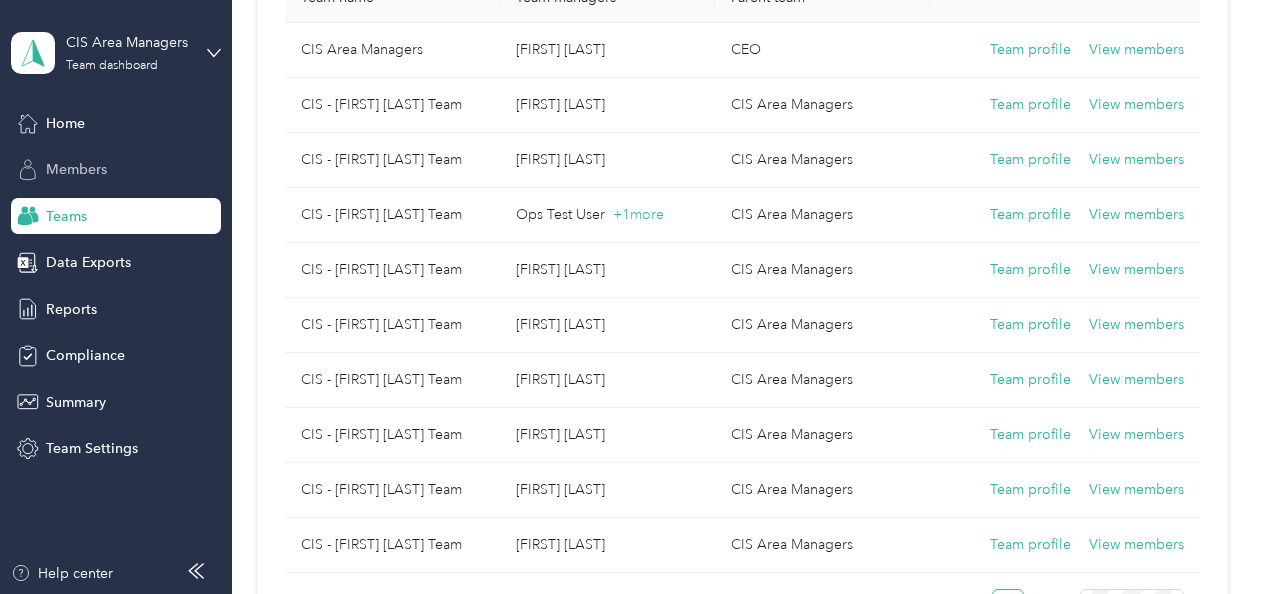 click on "Members" at bounding box center [76, 169] 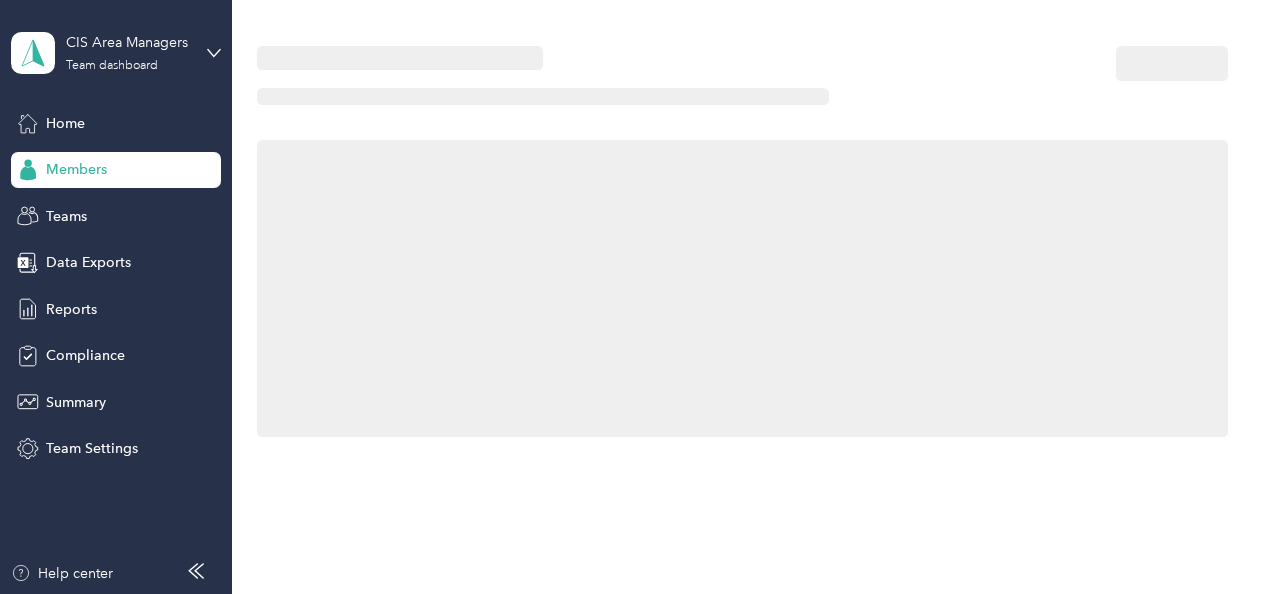 scroll, scrollTop: 0, scrollLeft: 0, axis: both 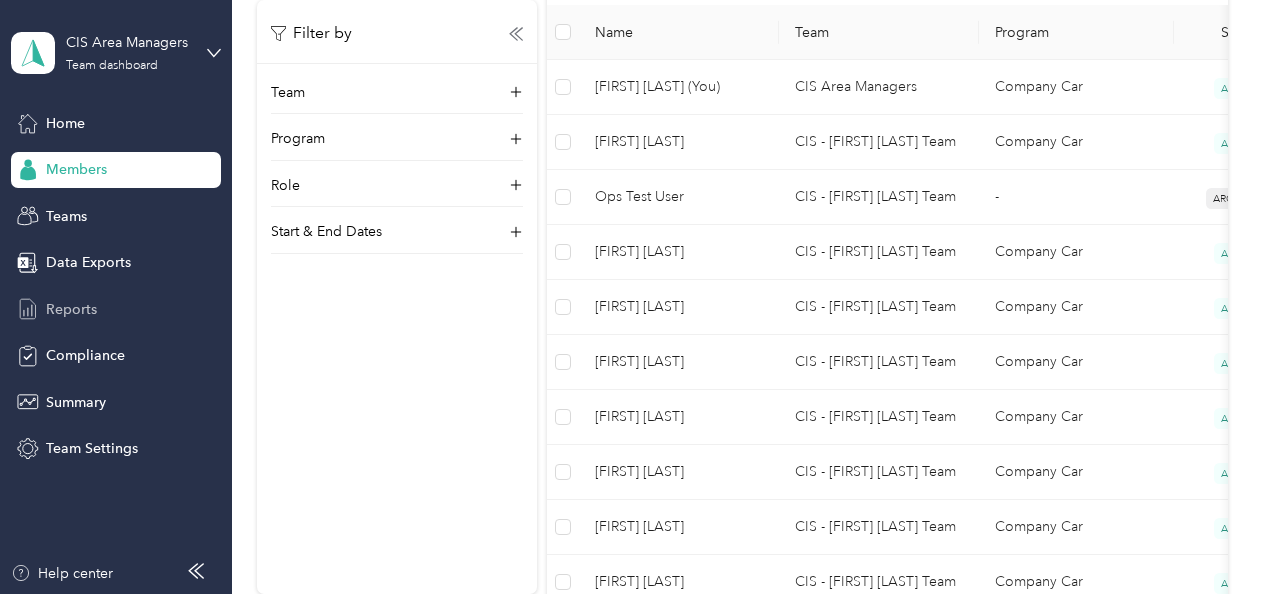 click on "Reports" at bounding box center [71, 309] 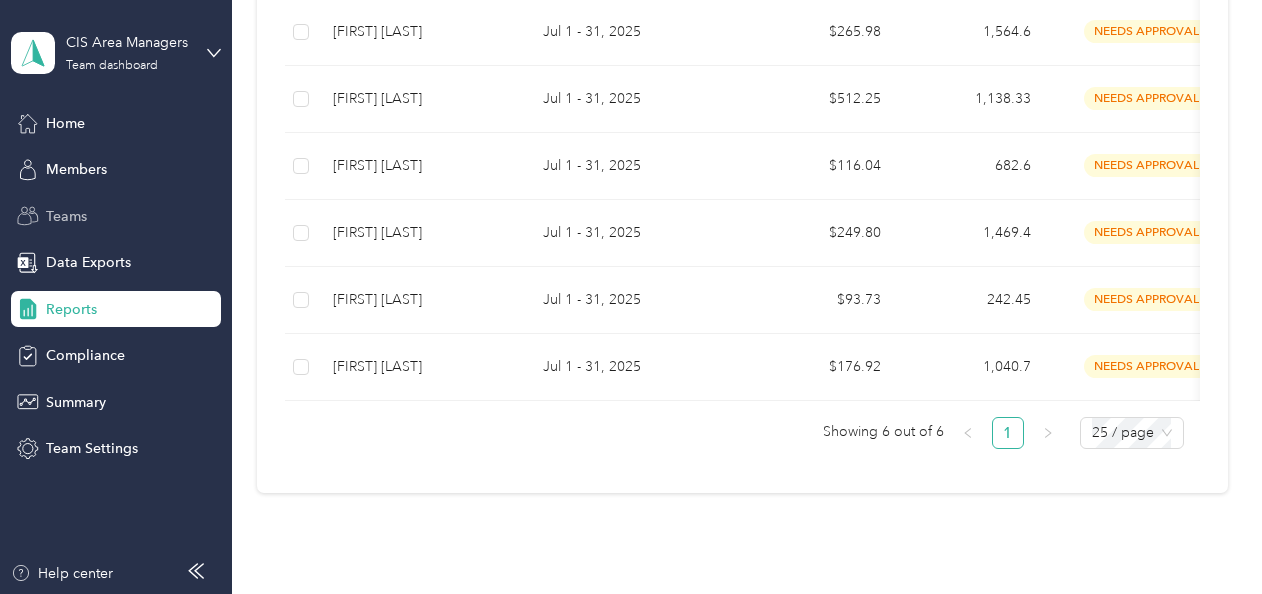 click on "Teams" at bounding box center (66, 216) 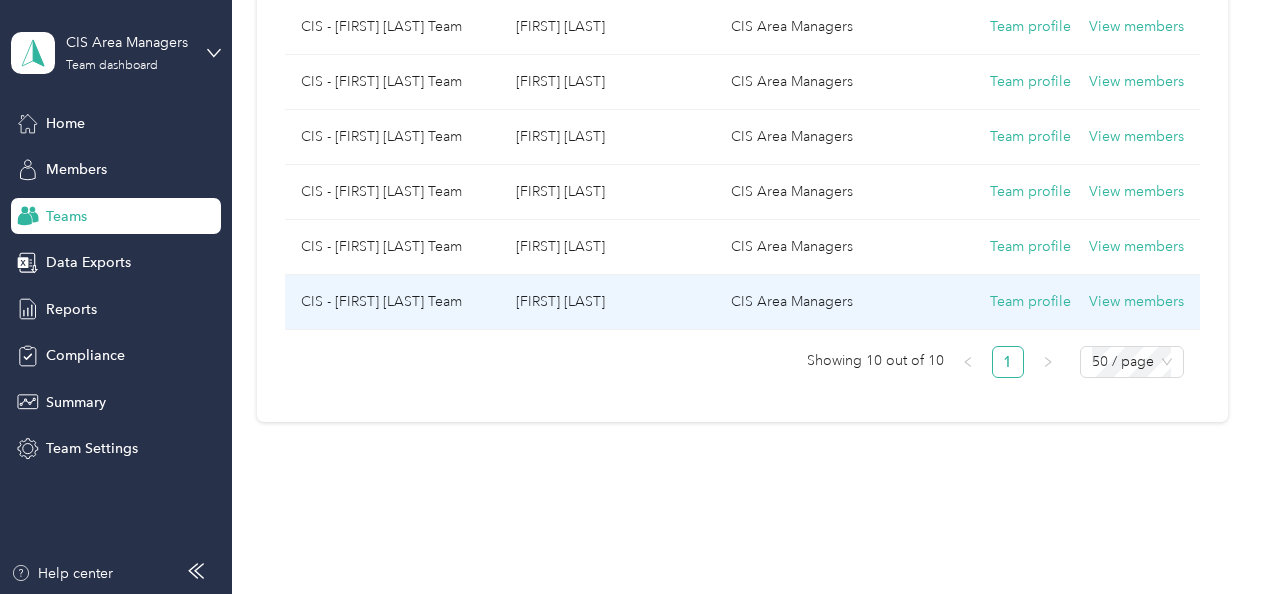 click on "CIS - [FIRST] [LAST] Team" at bounding box center (392, 302) 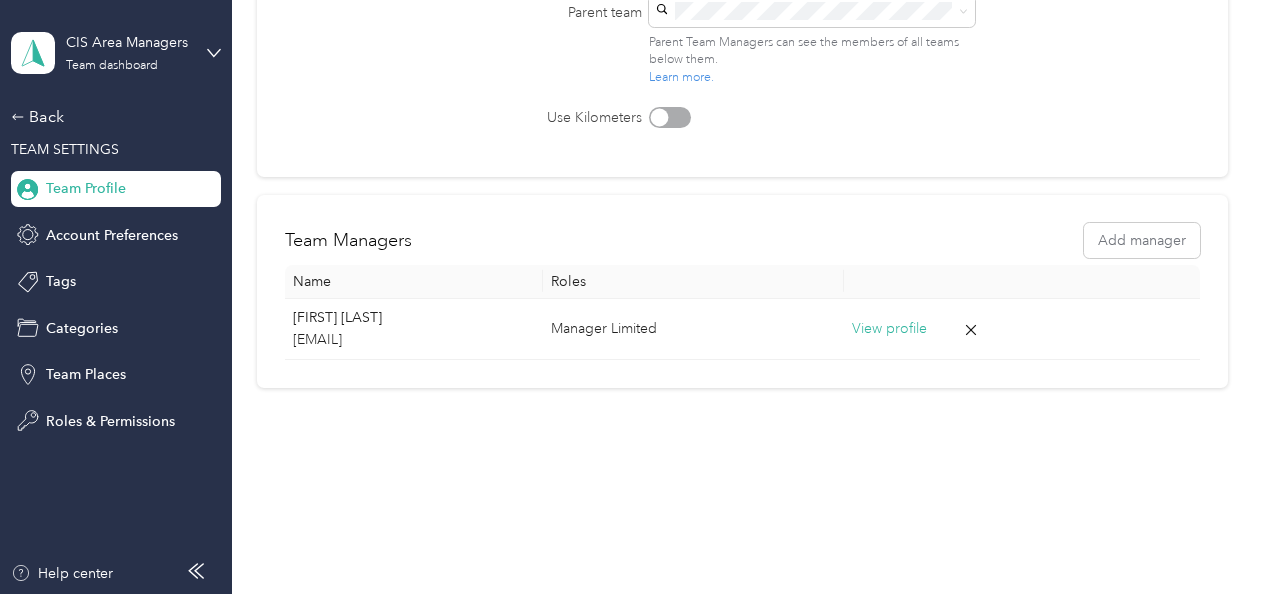 scroll, scrollTop: 333, scrollLeft: 0, axis: vertical 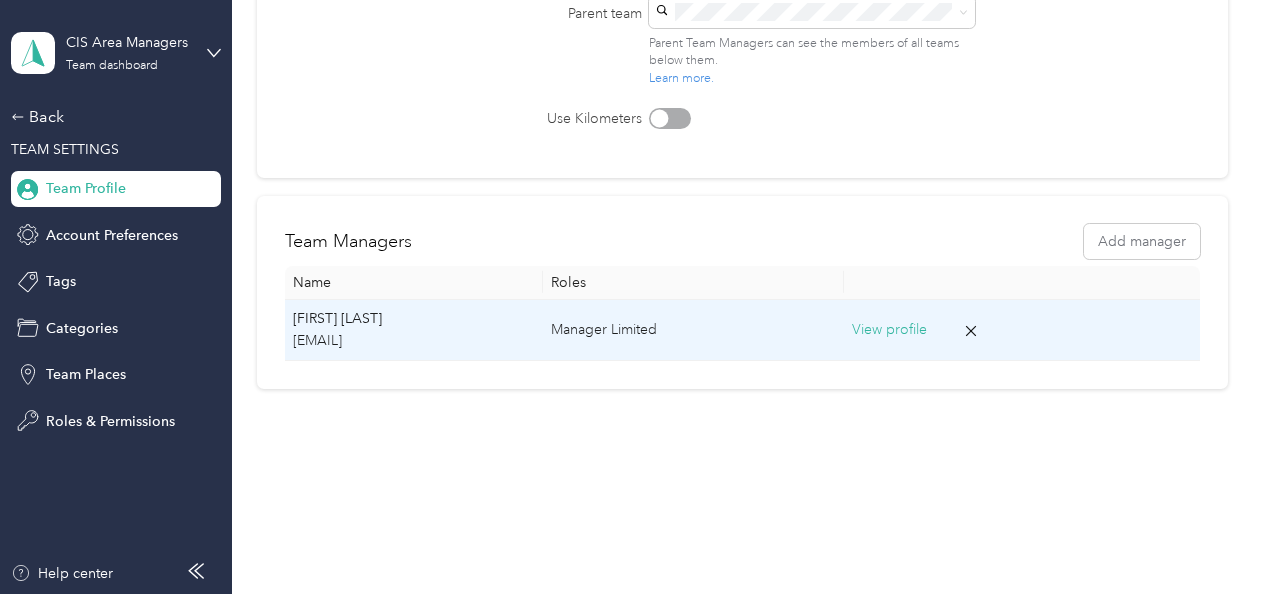 click on "[FIRST] [LAST]" at bounding box center [414, 319] 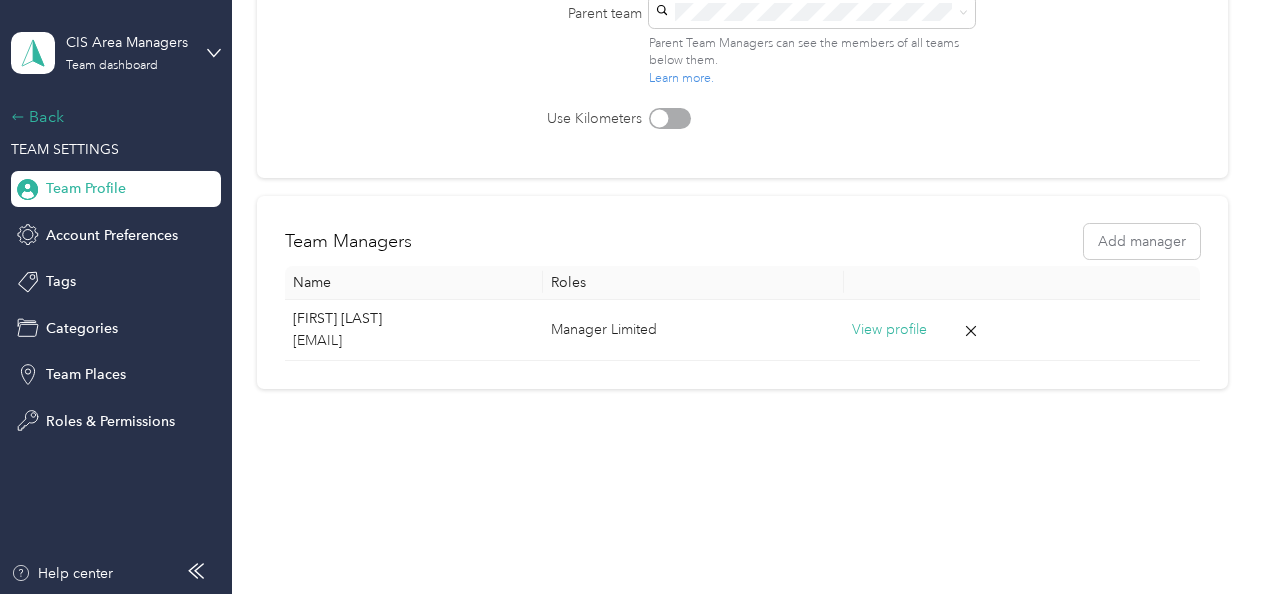 click on "Back" at bounding box center (111, 117) 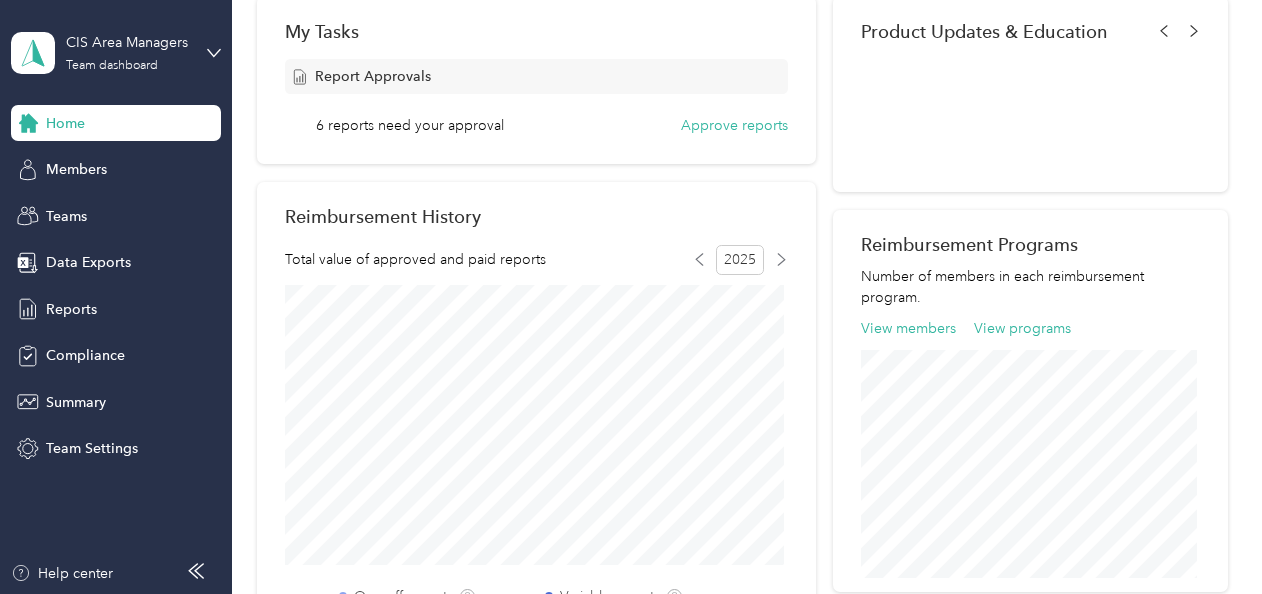 scroll, scrollTop: 527, scrollLeft: 0, axis: vertical 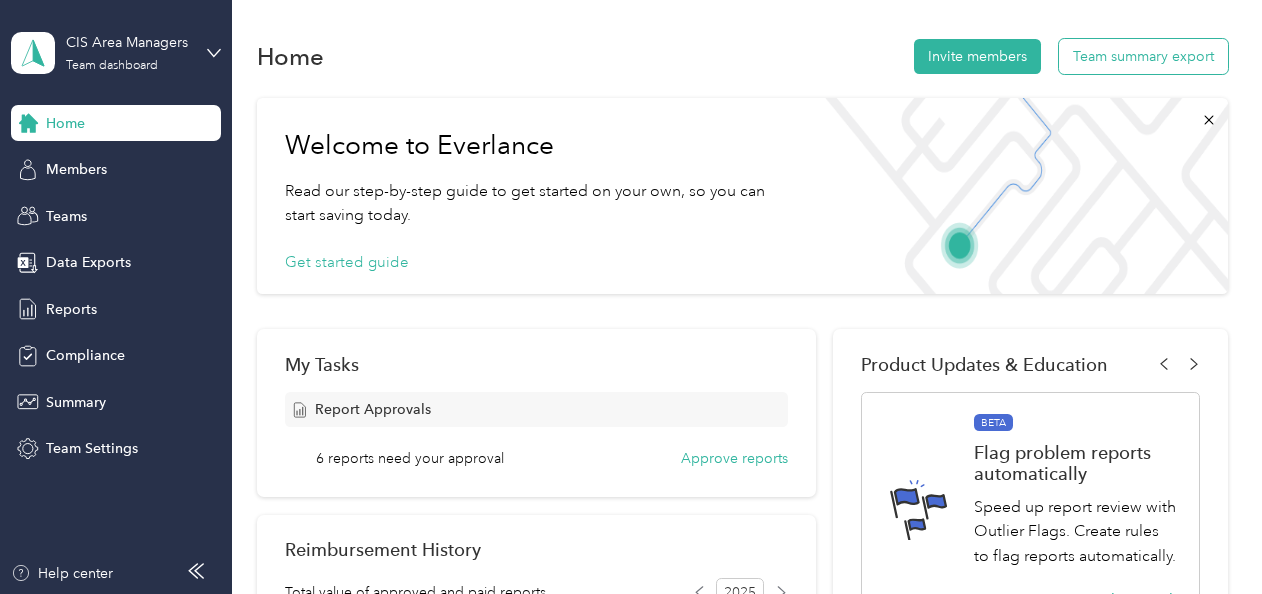 click on "Team summary export" at bounding box center (1143, 56) 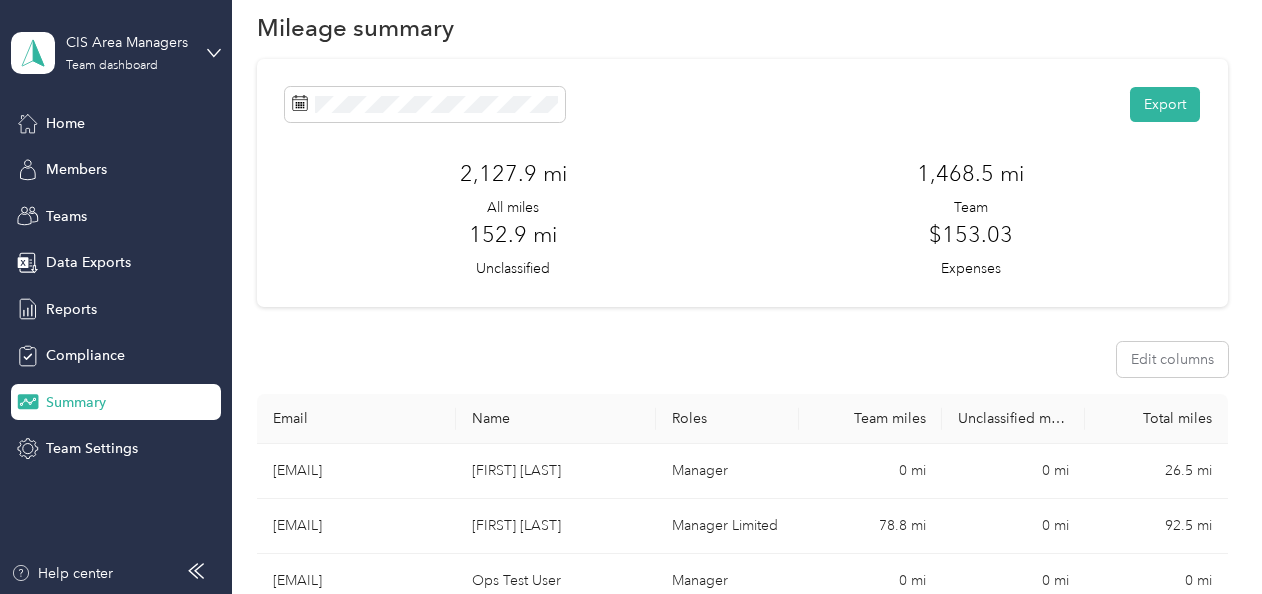 scroll, scrollTop: 13, scrollLeft: 0, axis: vertical 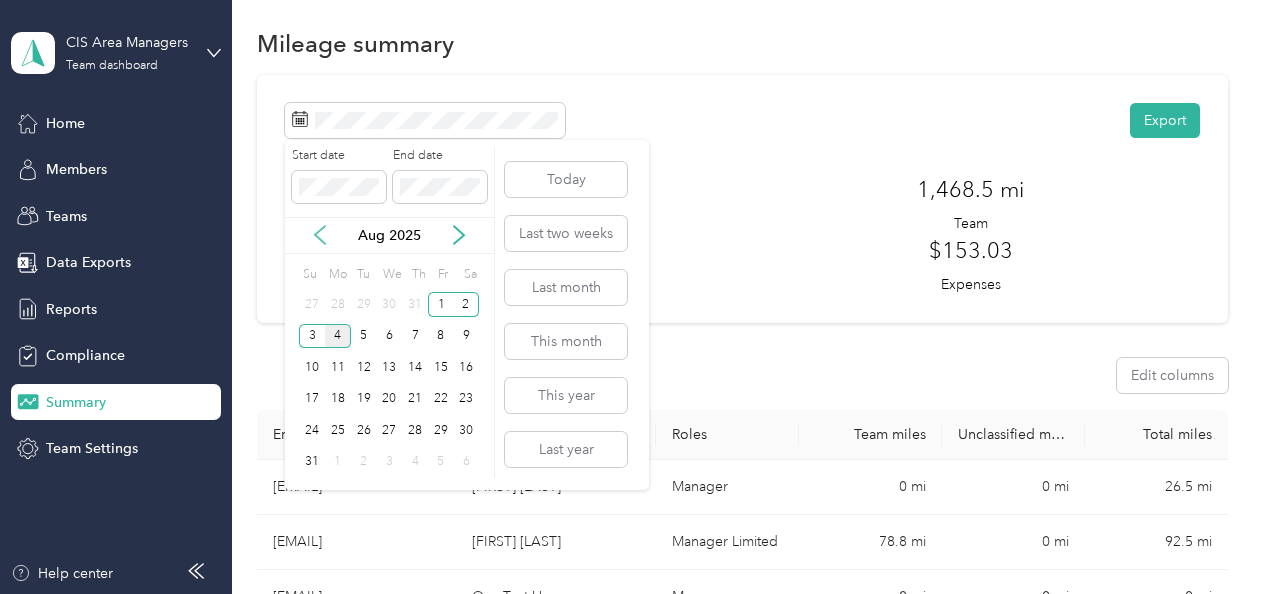 click 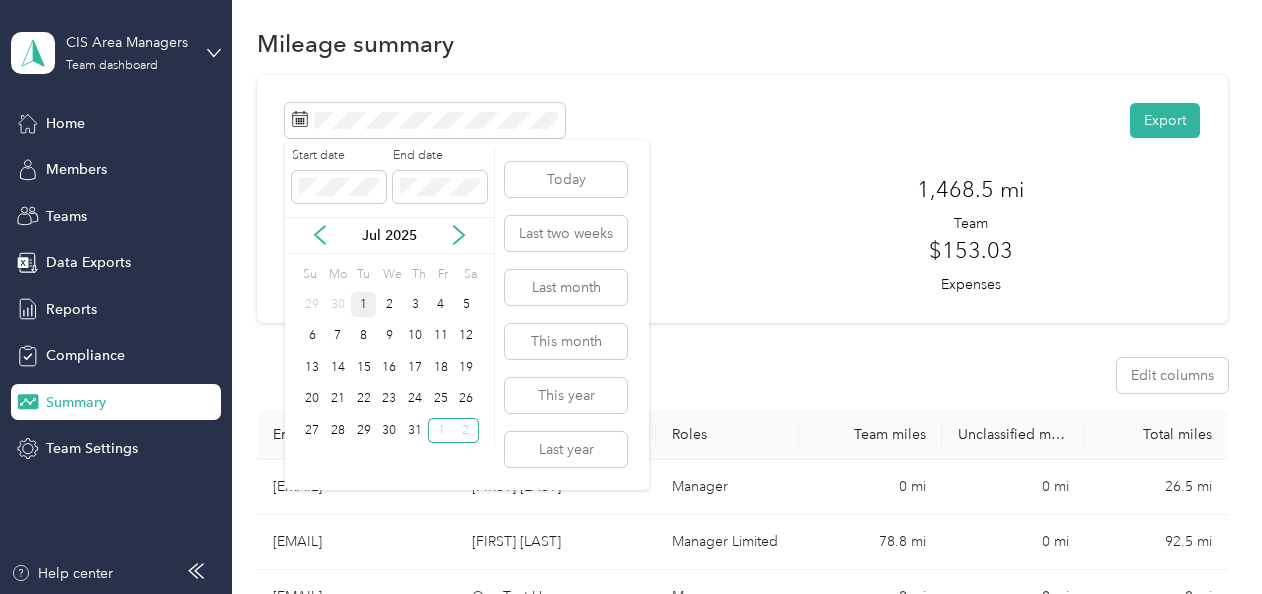 click on "1" at bounding box center (364, 304) 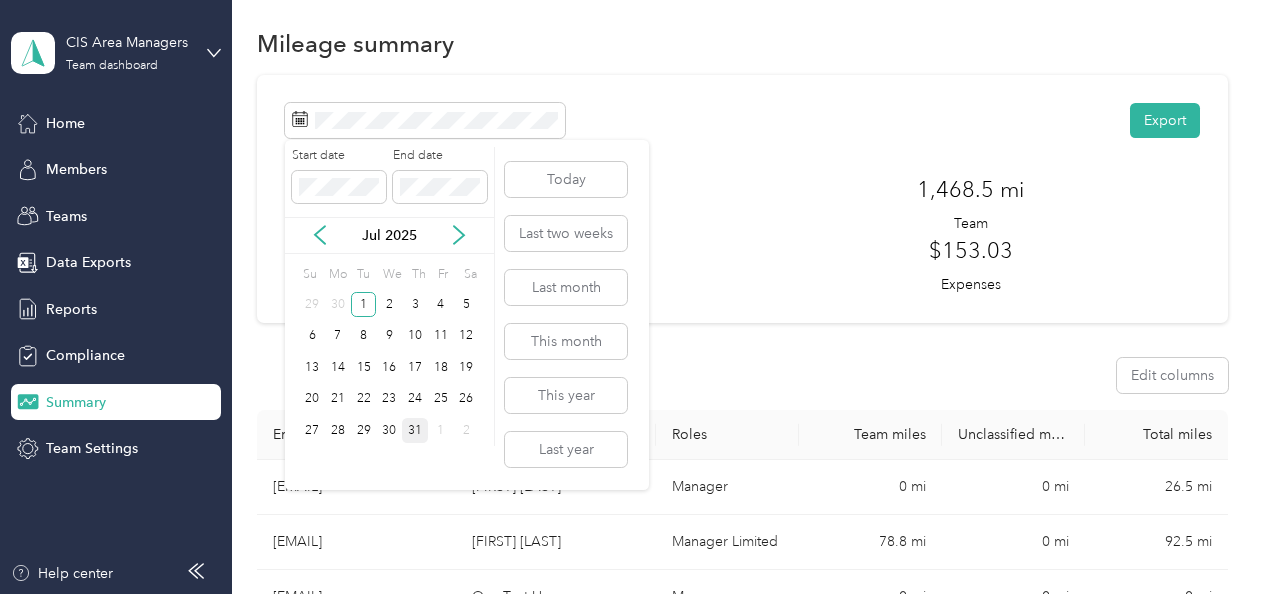 click on "31" at bounding box center (415, 430) 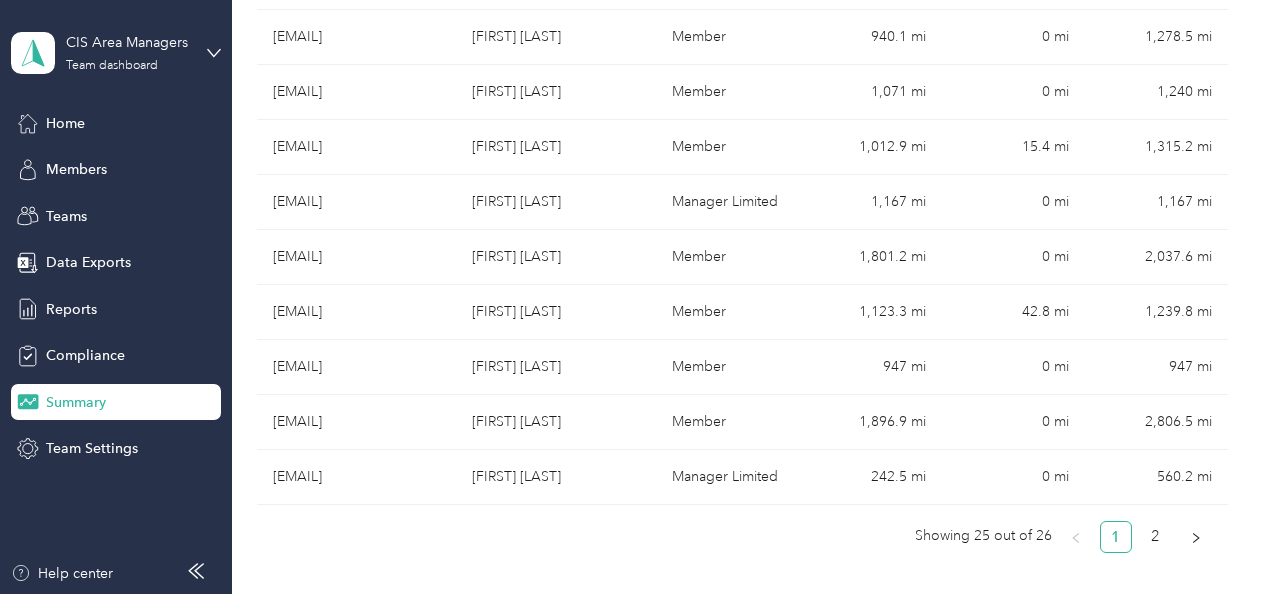 scroll, scrollTop: 1348, scrollLeft: 0, axis: vertical 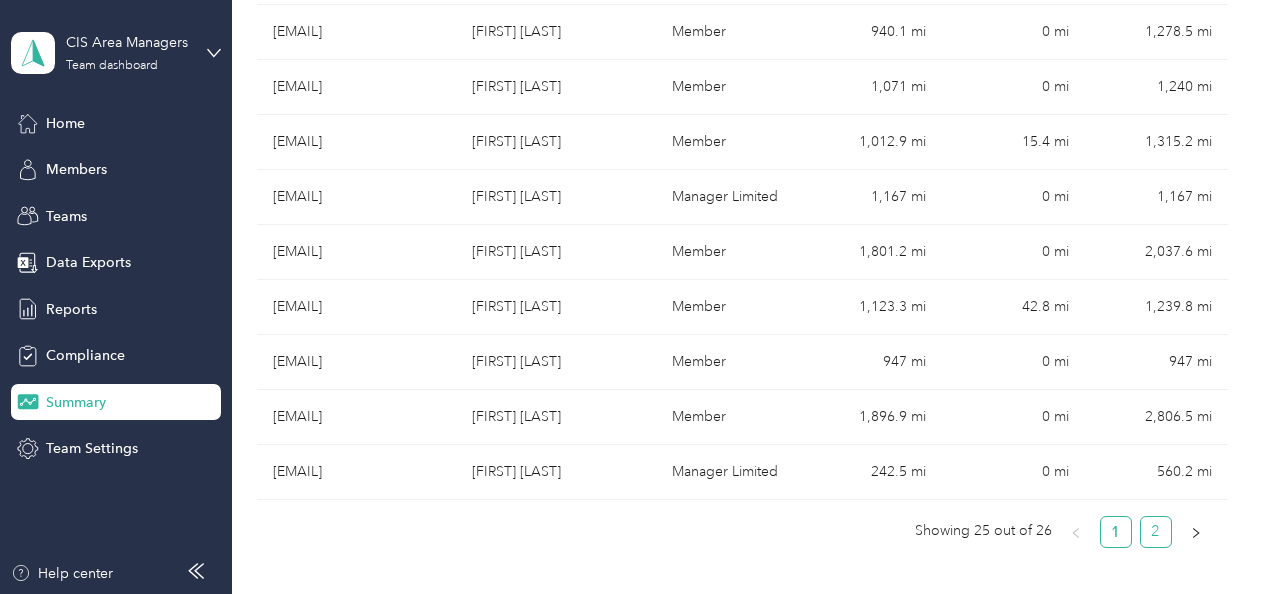 click on "2" at bounding box center (1156, 532) 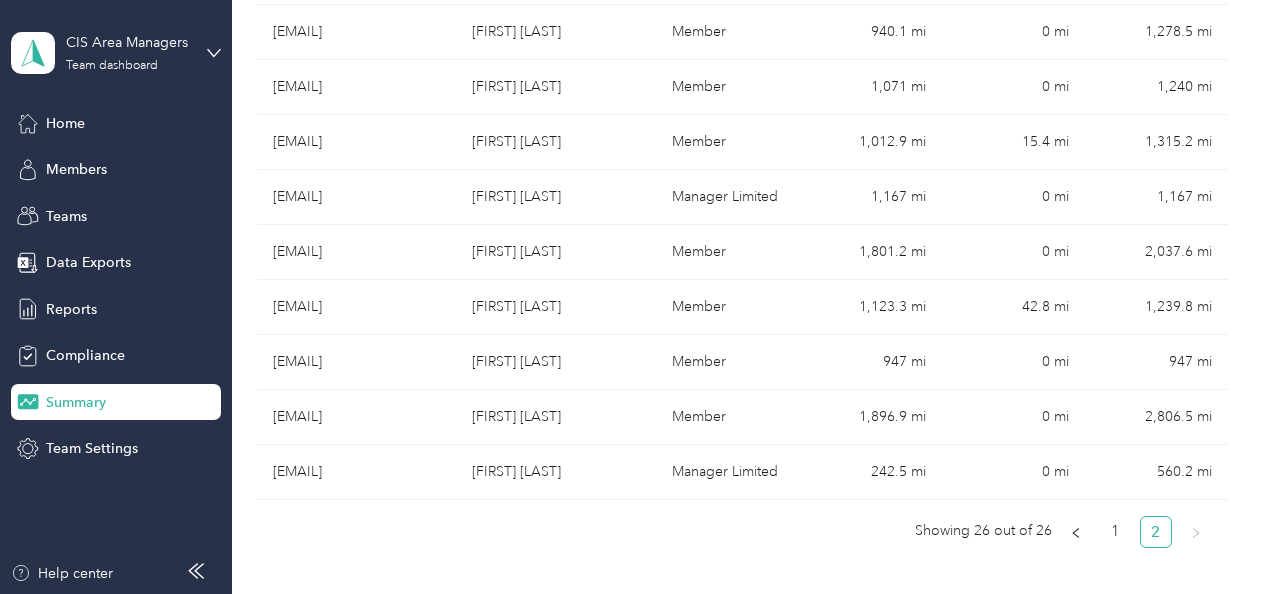 scroll, scrollTop: 288, scrollLeft: 0, axis: vertical 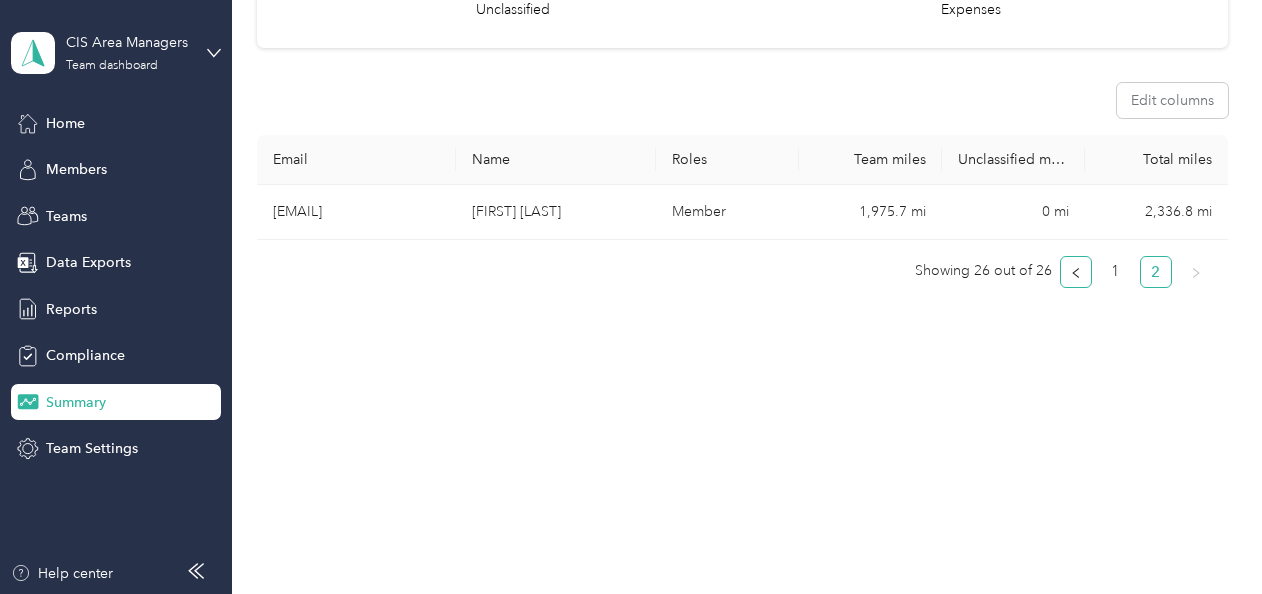 click at bounding box center (1076, 272) 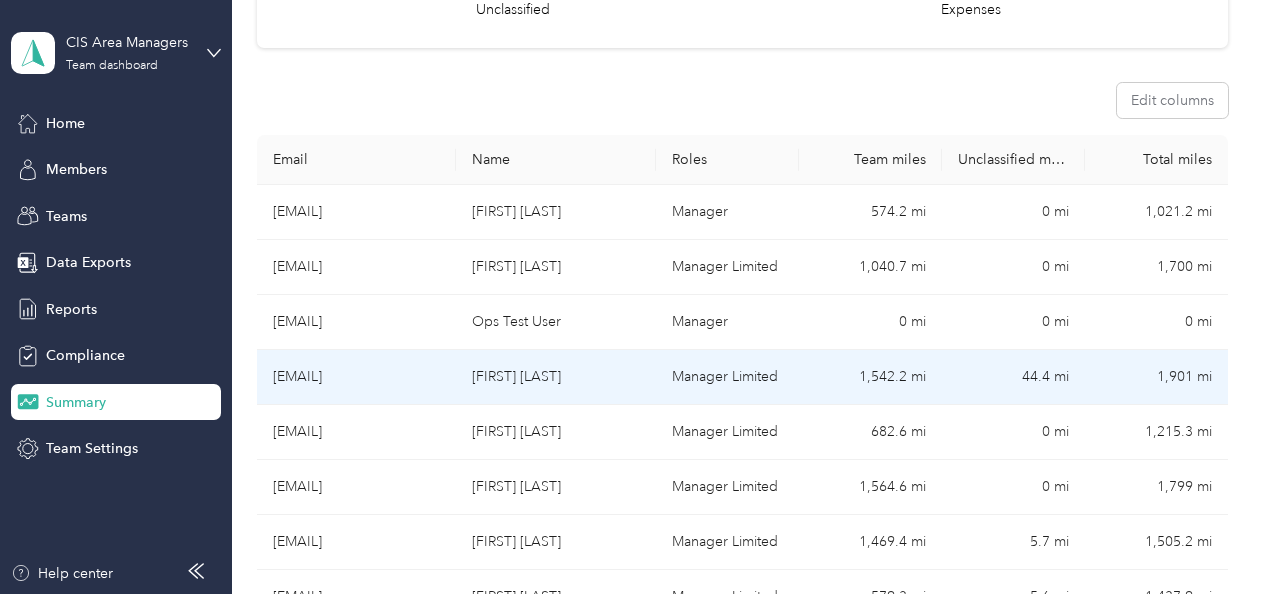 click on "Manager Limited" at bounding box center (727, 377) 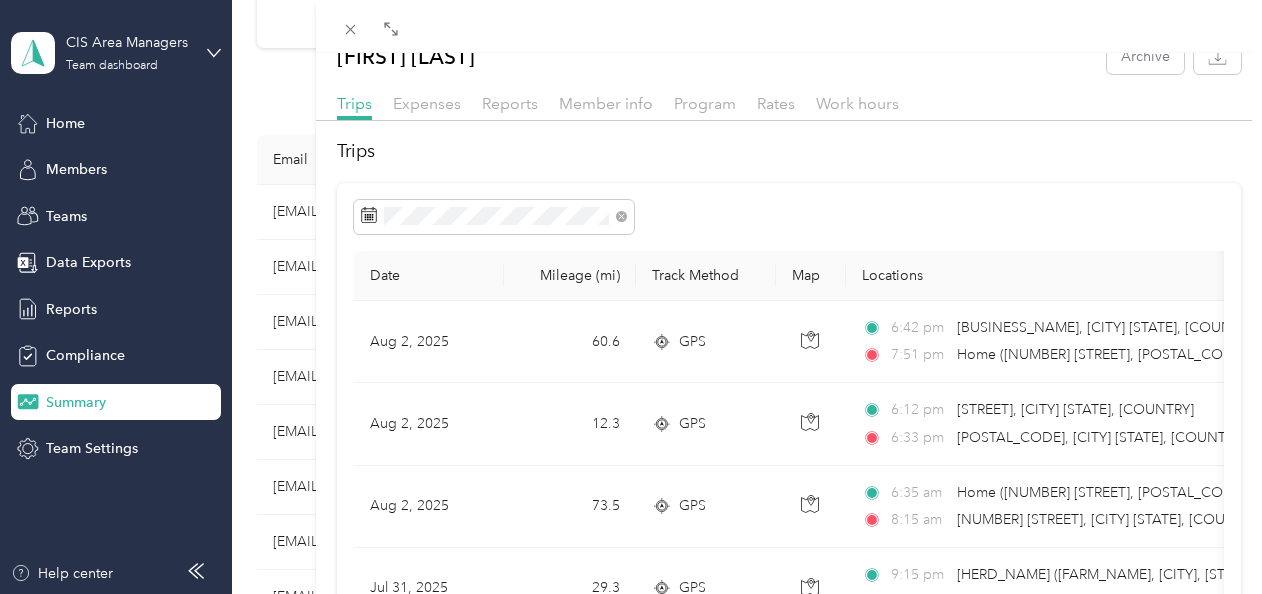 scroll, scrollTop: 32, scrollLeft: 0, axis: vertical 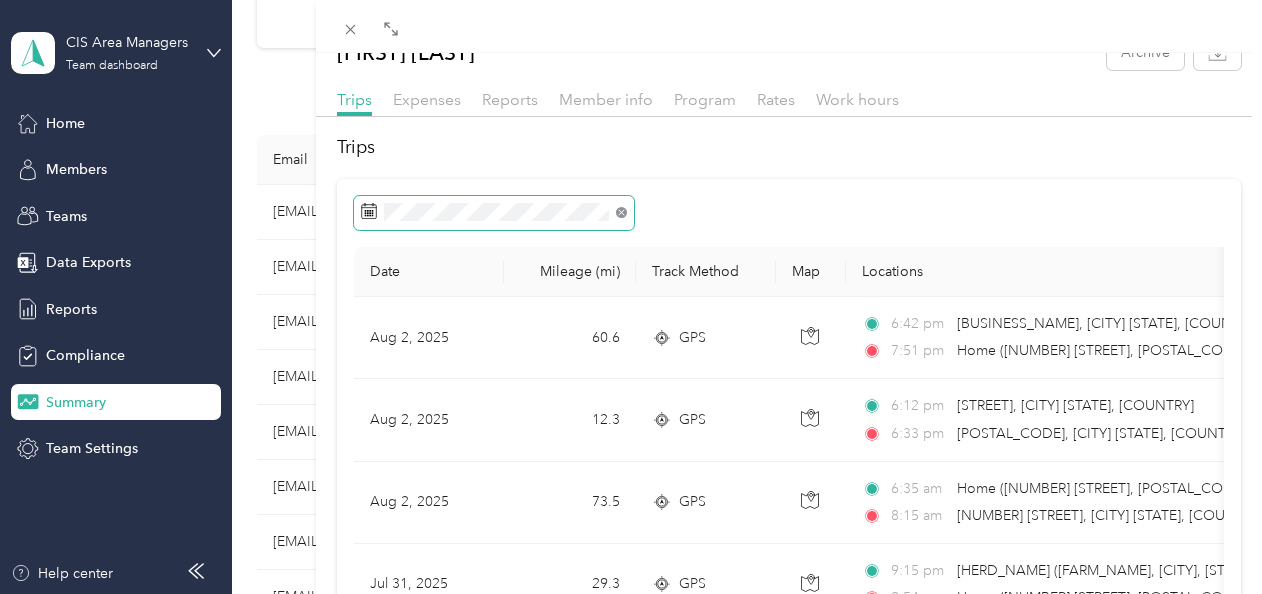click 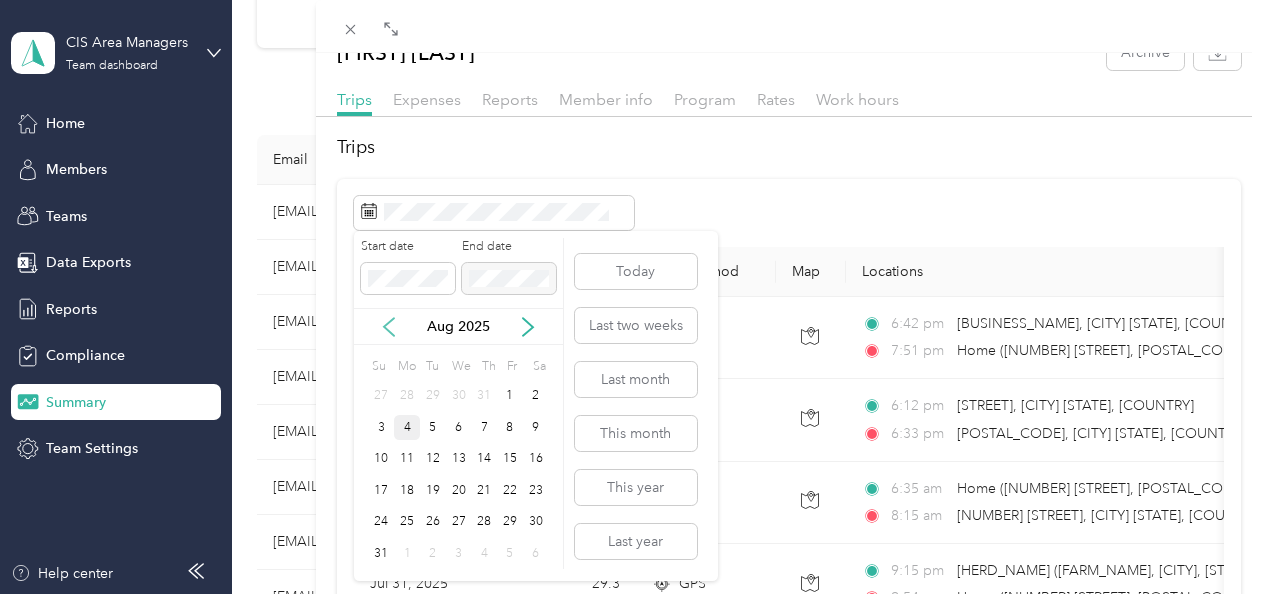 click 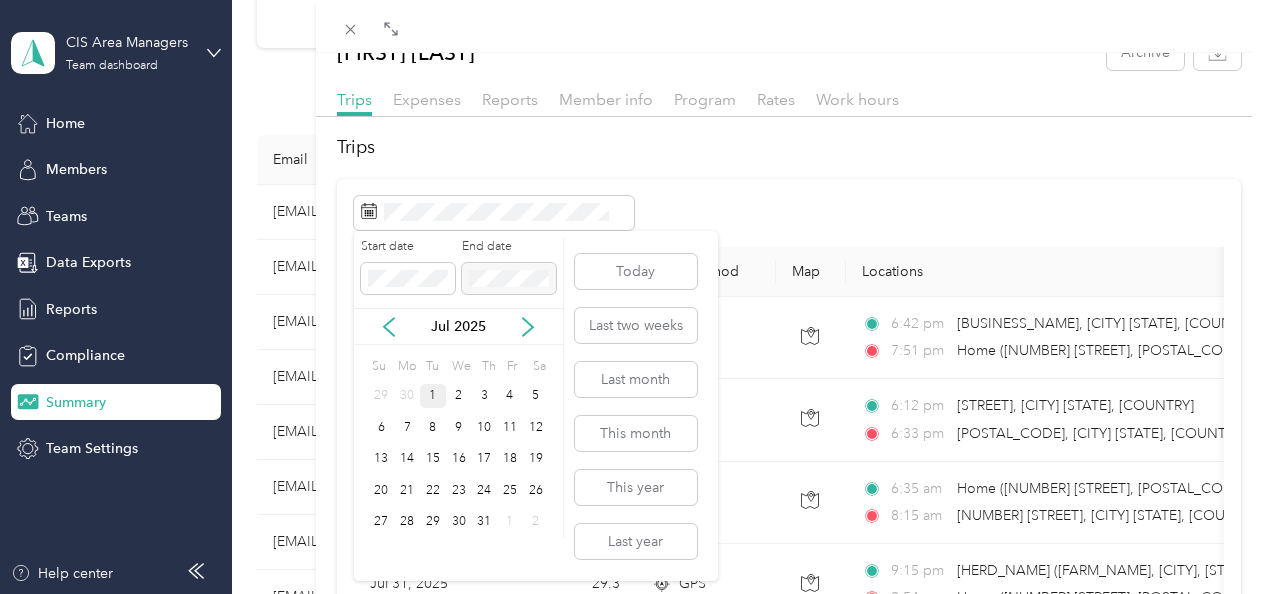 click on "1" at bounding box center (433, 396) 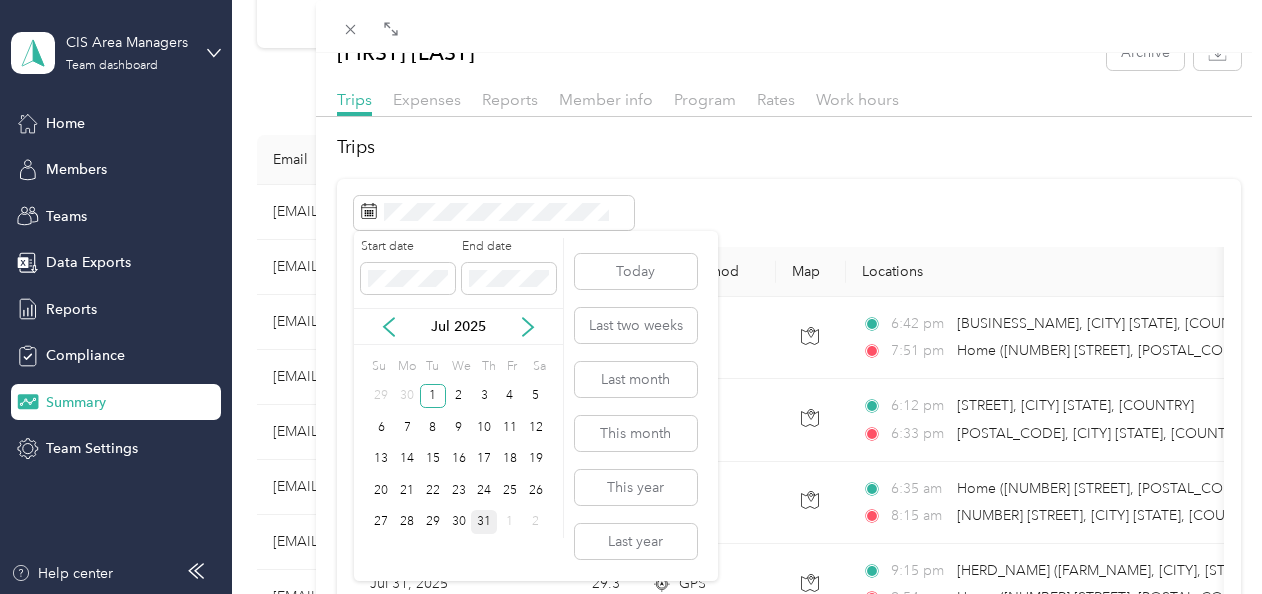 click on "31" at bounding box center (484, 522) 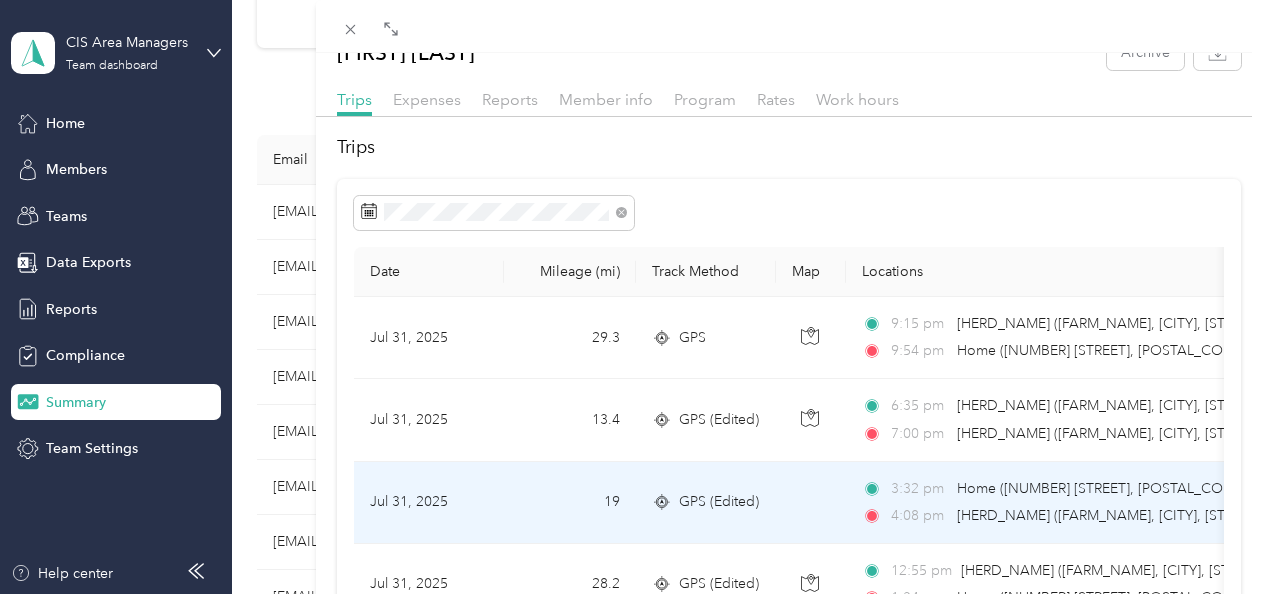 click on "Jul 31, 2025" at bounding box center (429, 503) 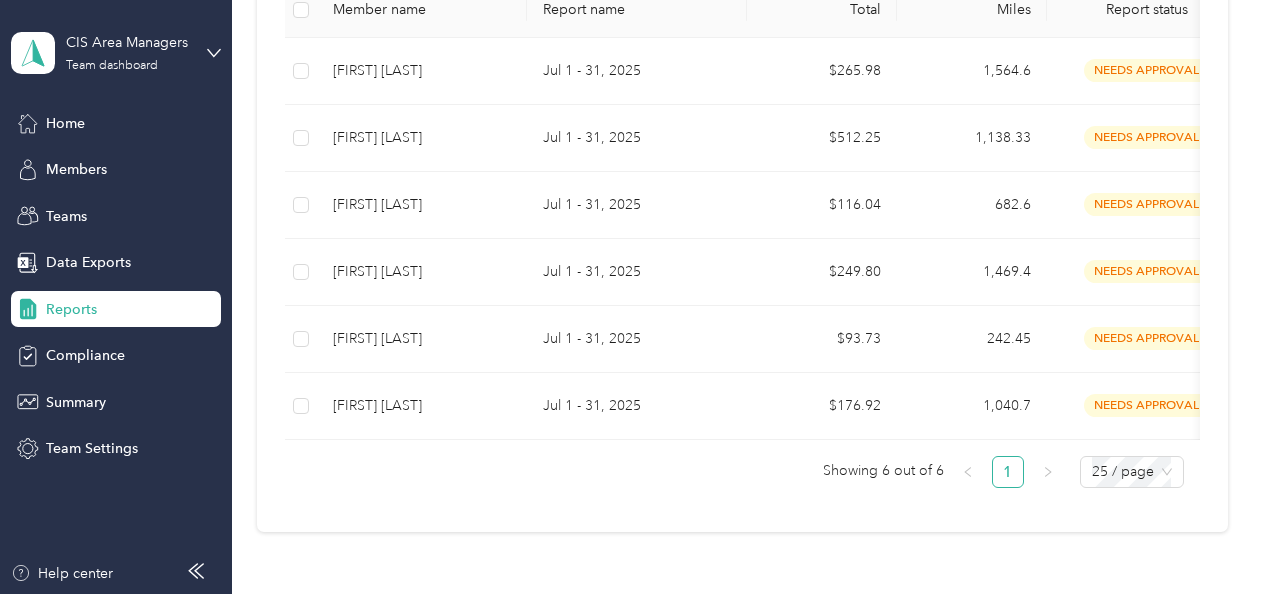 scroll, scrollTop: 490, scrollLeft: 0, axis: vertical 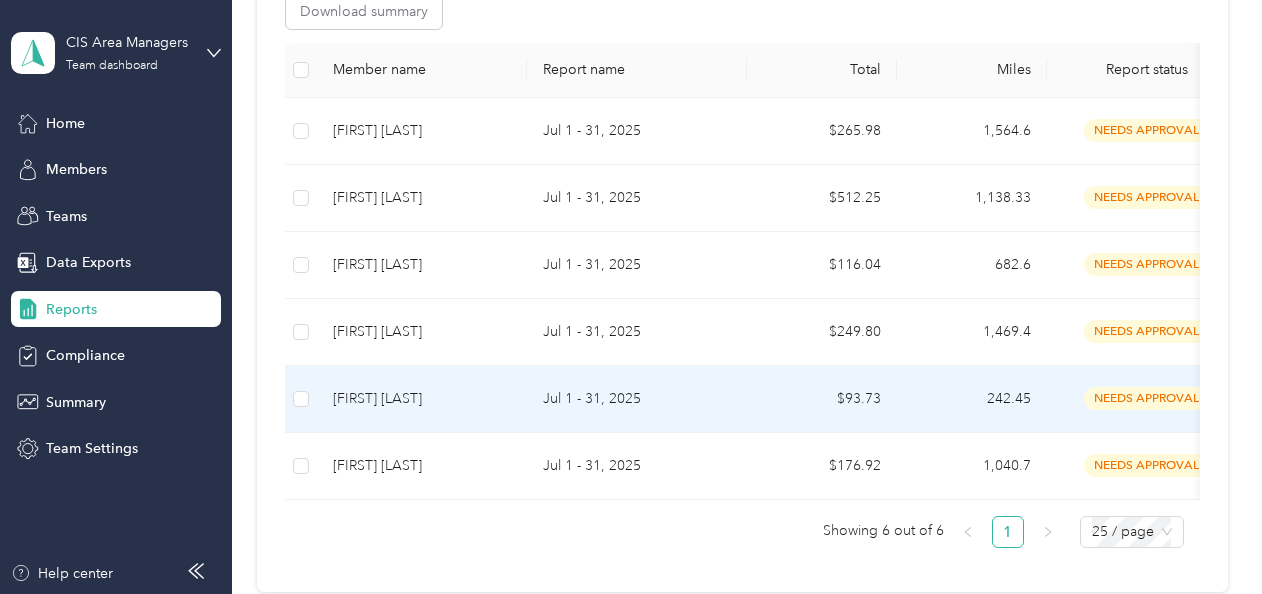 click on "needs approval" at bounding box center [1147, 398] 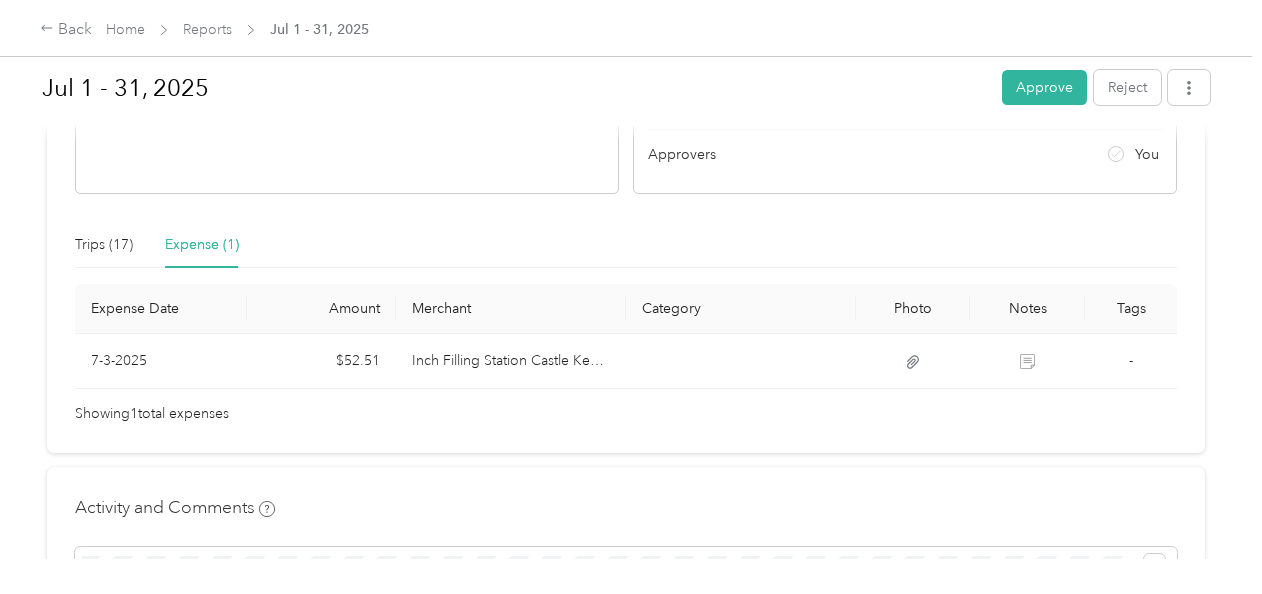 scroll, scrollTop: 416, scrollLeft: 0, axis: vertical 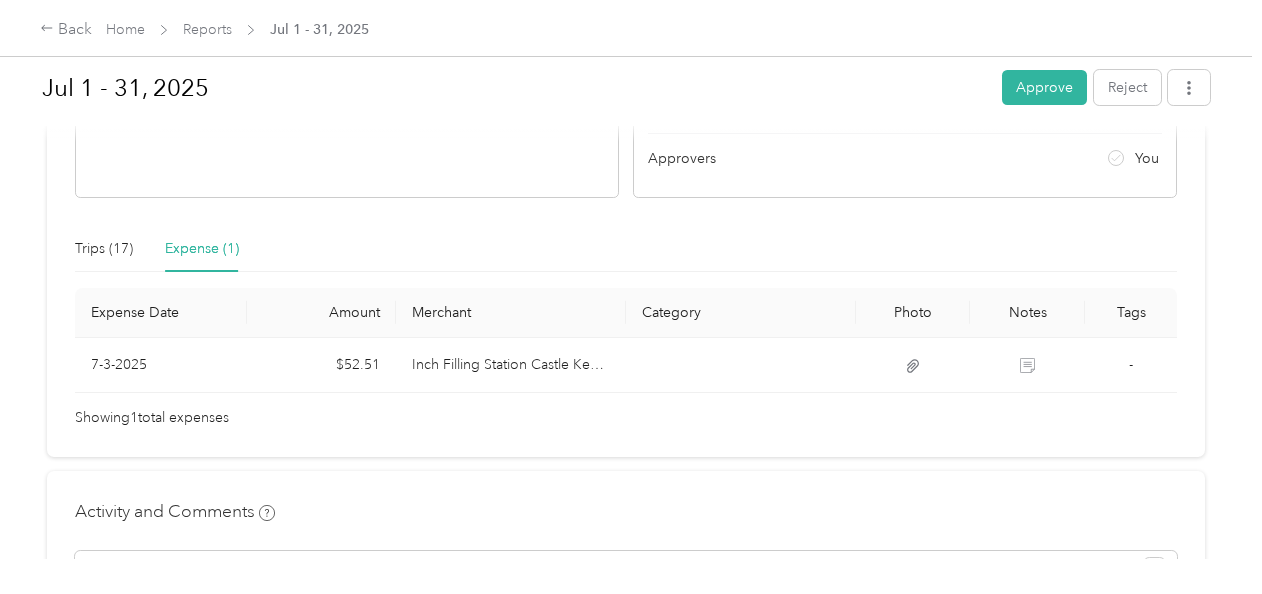 click on "Expense (1)" at bounding box center [202, 249] 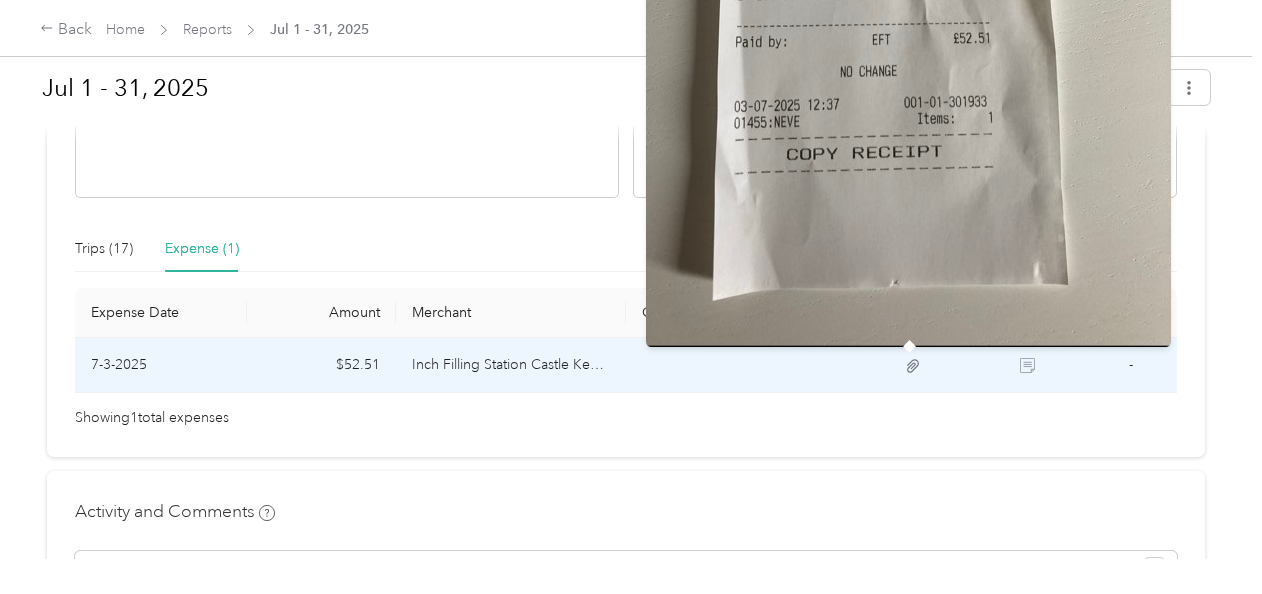 click 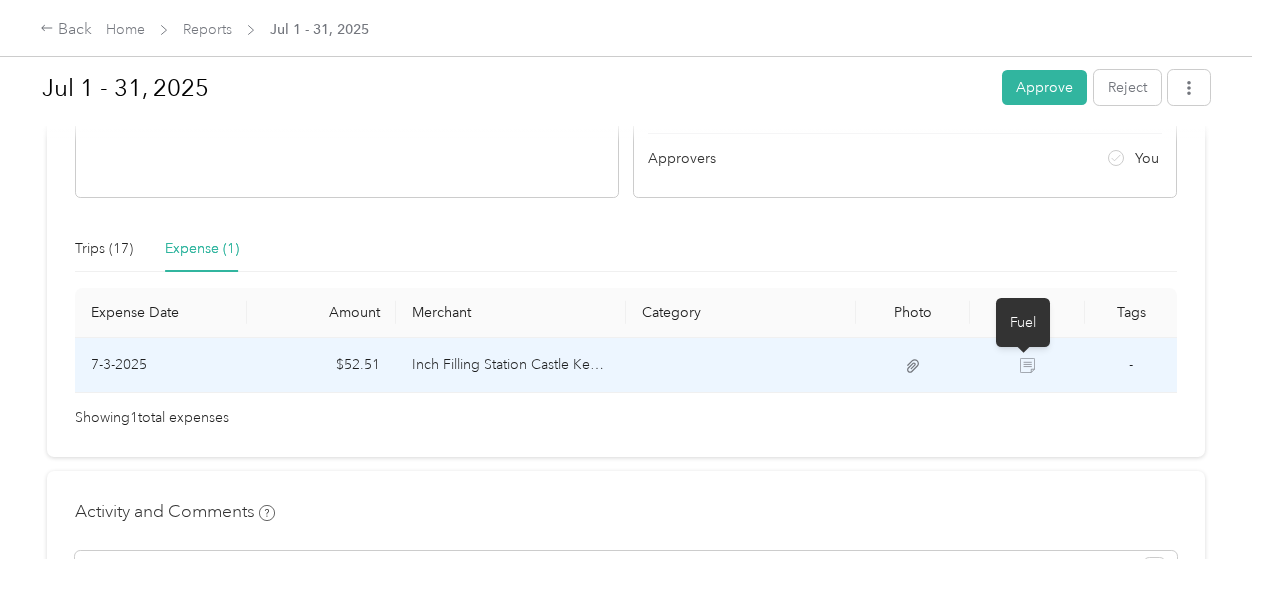 click 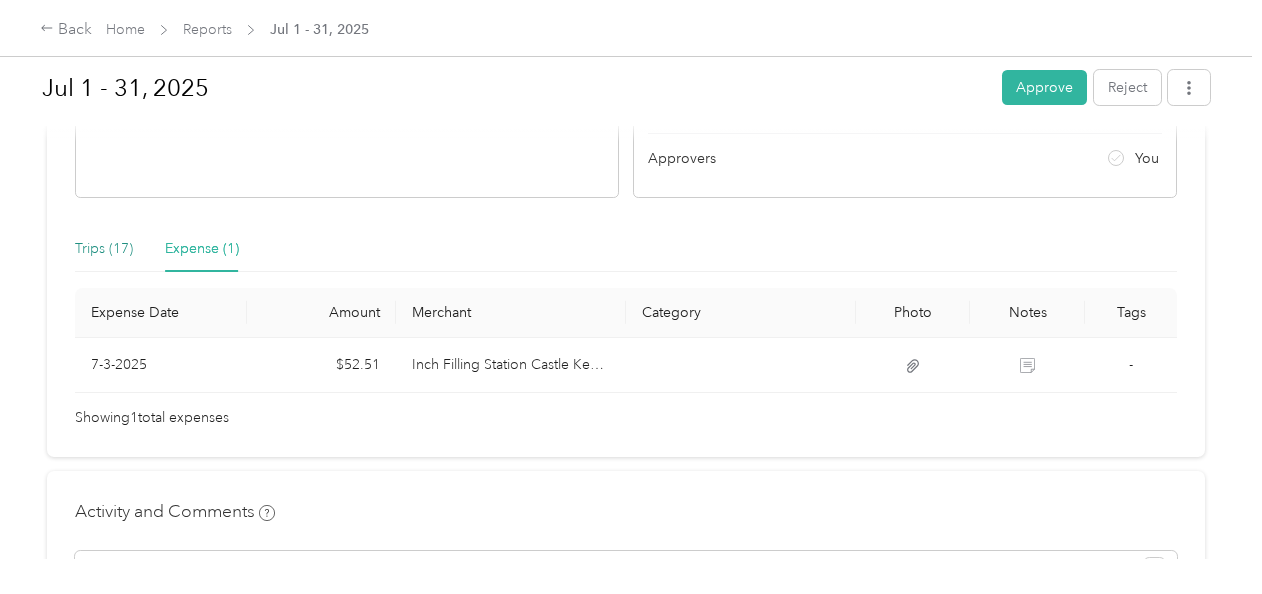 click on "Trips (17)" at bounding box center (104, 249) 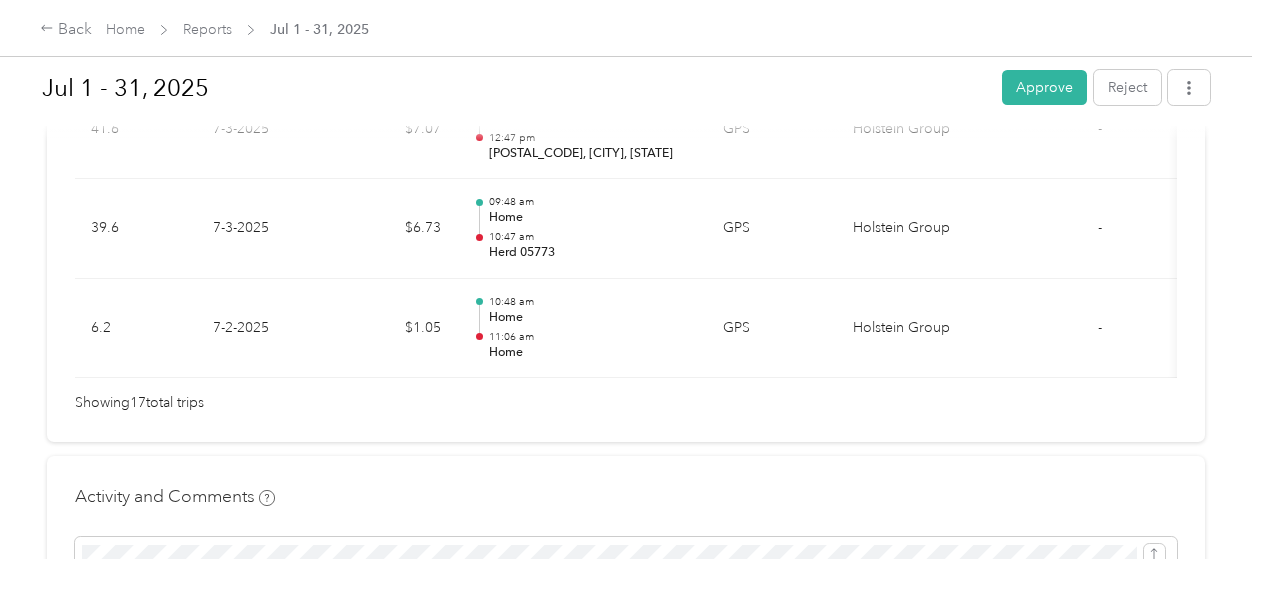 scroll, scrollTop: 2008, scrollLeft: 0, axis: vertical 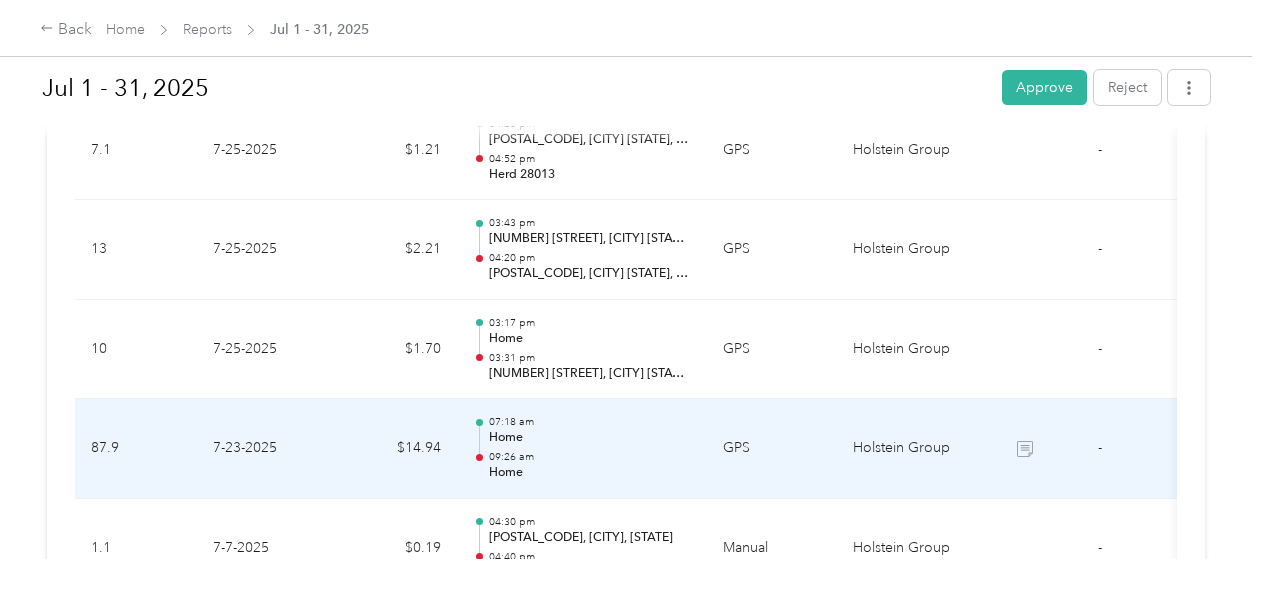 click on "Home" at bounding box center (590, 438) 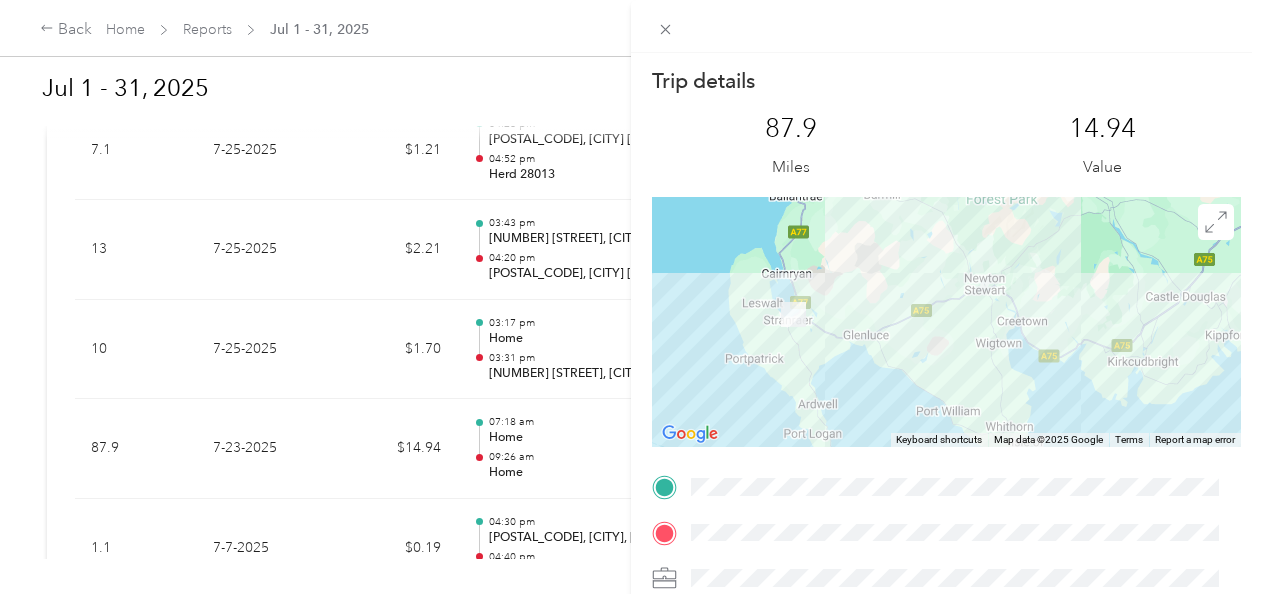 click on "Trip details This trip cannot be edited because it is either under review, approved, or paid. Contact your Team Manager to edit it. [NUMBER] Miles [NUMBER] Value  ← Move left → Move right ↑ Move up ↓ Move down + Zoom in - Zoom out Home Jump left by 75% End Jump right by 75% Page Up Jump up by 75% Page Down Jump down by 75% Keyboard shortcuts Map Data Map data ©2025 Map data ©2025 [NUMBER] km  Click to toggle between metric and imperial units Terms Report a map error TO" at bounding box center (631, 297) 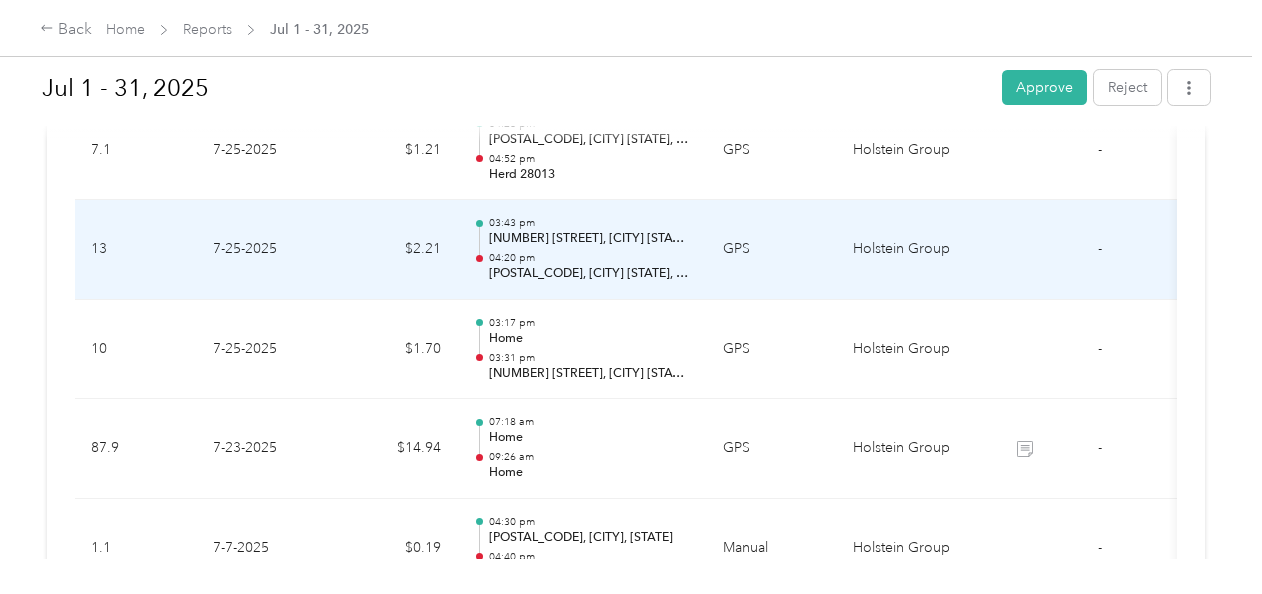 click on "[NUMBER] [STREET], [CITY] [STATE], [COUNTRY]" at bounding box center [590, 239] 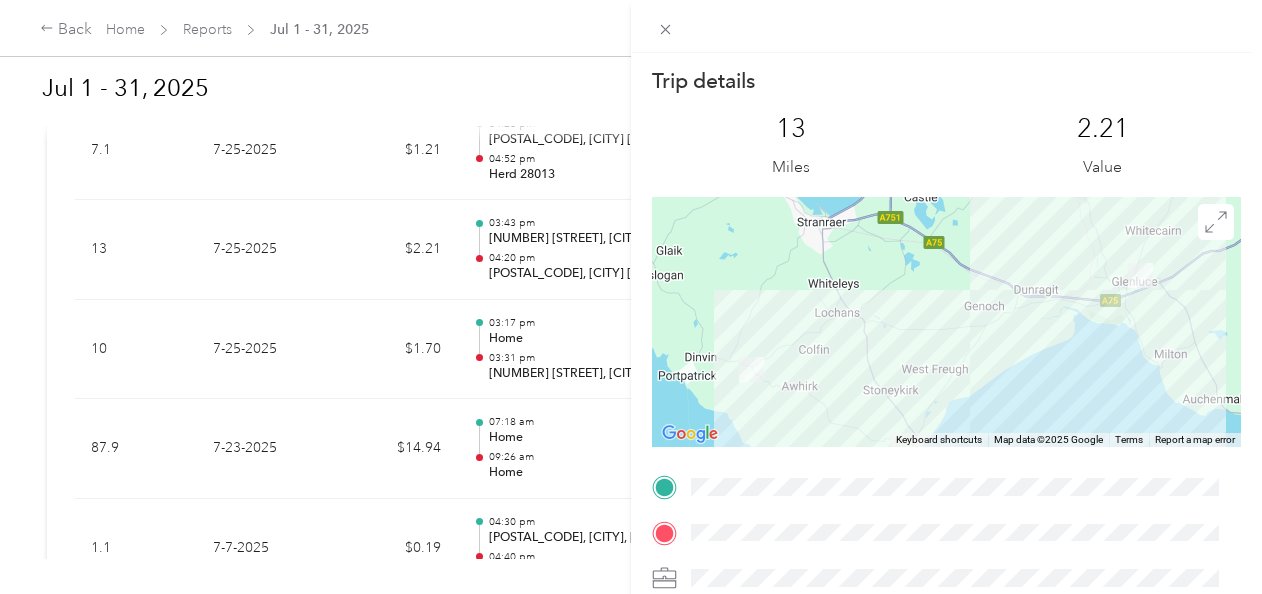 click on "Trip details This trip cannot be edited because it is either under review, approved, or paid. Contact your Team Manager to edit it. [NUMBER] Miles [NUMBER] Value  ← Move left → Move right ↑ Move up ↓ Move down + Zoom in - Zoom out Home Jump left by 75% End Jump right by 75% Page Up Jump up by 75% Page Down Jump down by 75% Keyboard shortcuts Map Data Map data ©2025 Map data ©2025 [NUMBER] km  Click to toggle between metric and imperial units Terms Report a map error TO" at bounding box center [631, 297] 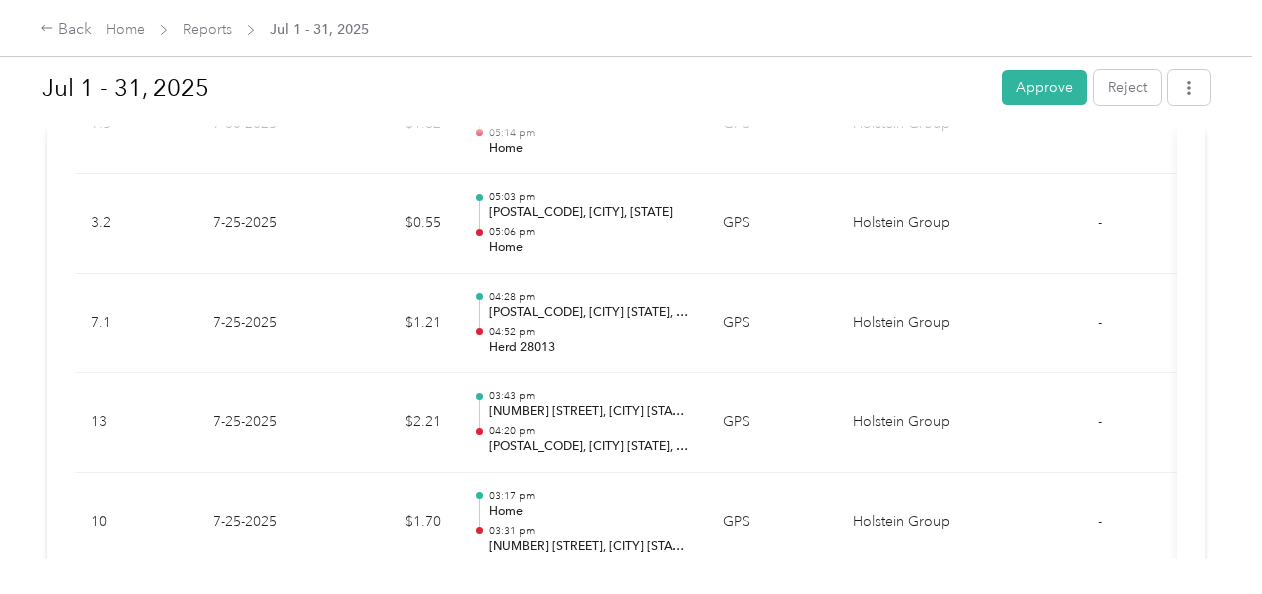 scroll, scrollTop: 1073, scrollLeft: 0, axis: vertical 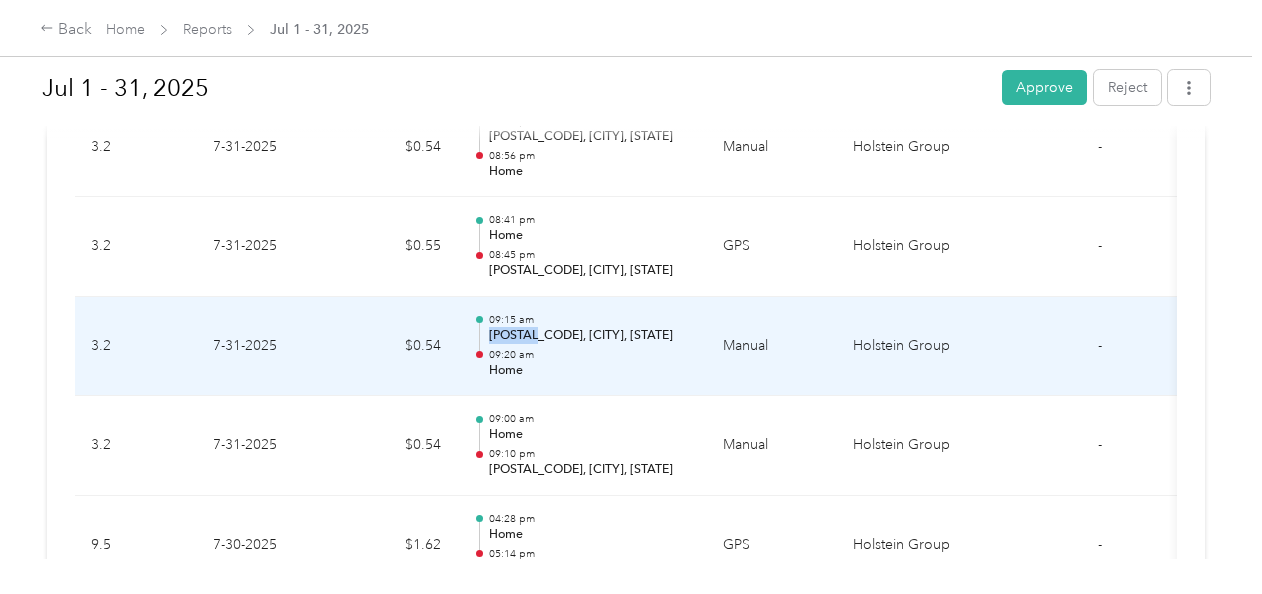 drag, startPoint x: 540, startPoint y: 330, endPoint x: 492, endPoint y: 331, distance: 48.010414 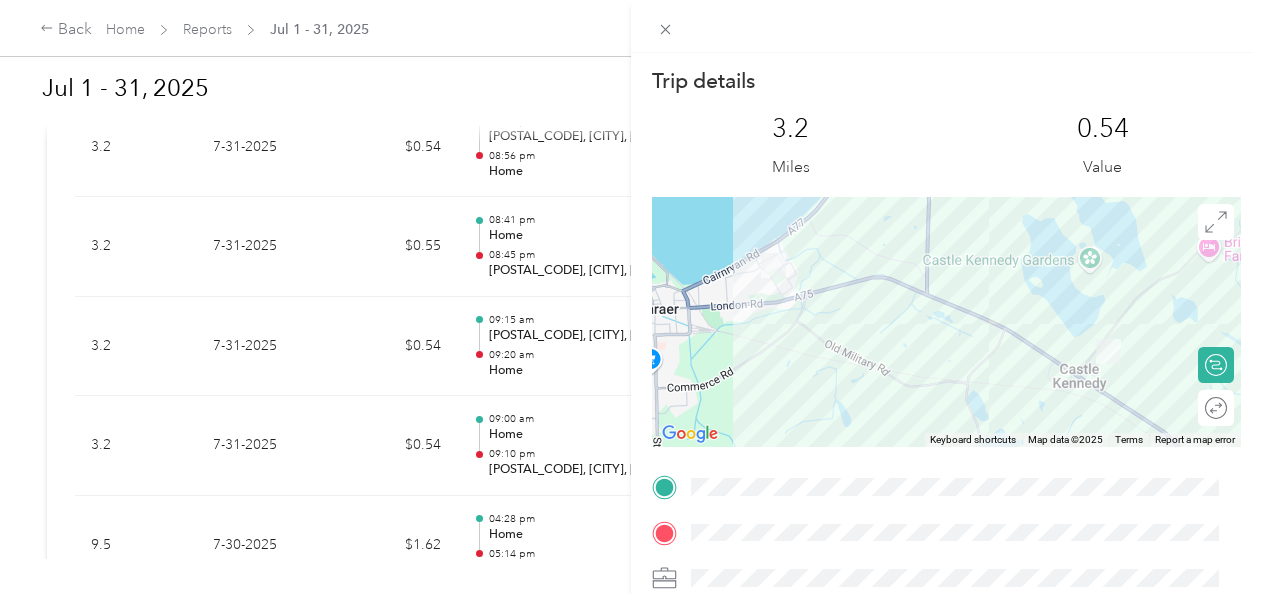 click on "Trip details This trip cannot be edited because it is either under review, approved, or paid. Contact your Team Manager to edit it. [NUMBER] Miles [NUMBER] Value  ← Move left → Move right ↑ Move up ↓ Move down + Zoom in - Zoom out Home Jump left by 75% End Jump right by 75% Page Up Jump up by 75% Page Down Jump down by 75% Keyboard shortcuts Map Data Map data ©2025 Map data ©2025 [NUMBER] m  Click to toggle between metric and imperial units Terms Report a map error Calculate route Round trip TO" at bounding box center [631, 297] 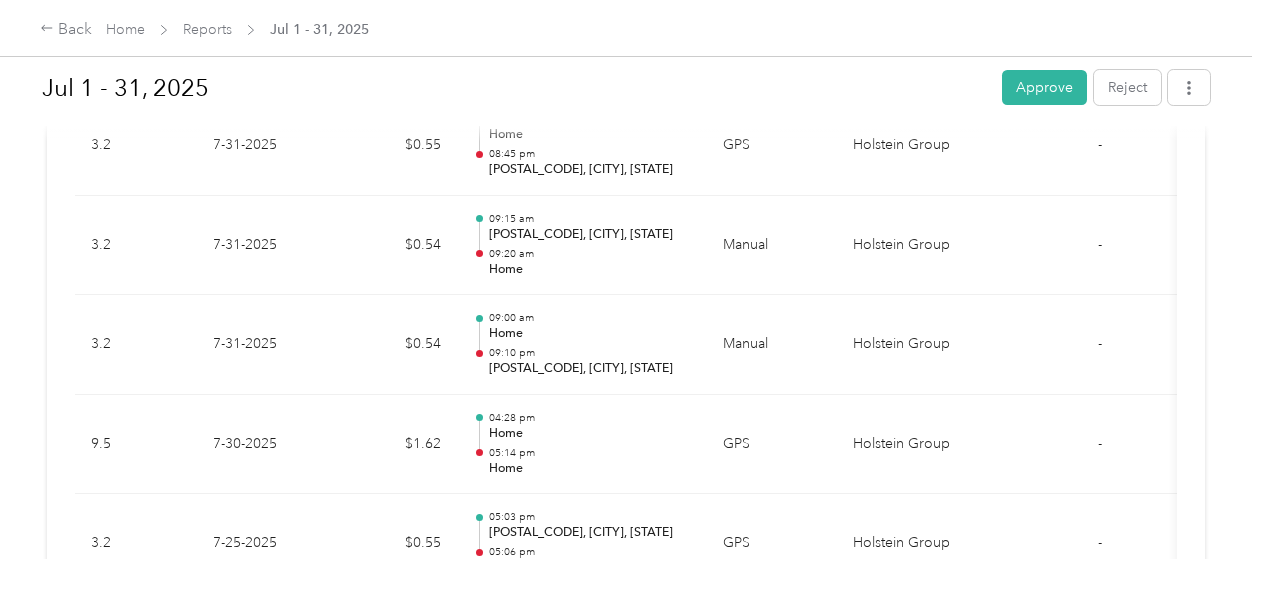 scroll, scrollTop: 0, scrollLeft: 0, axis: both 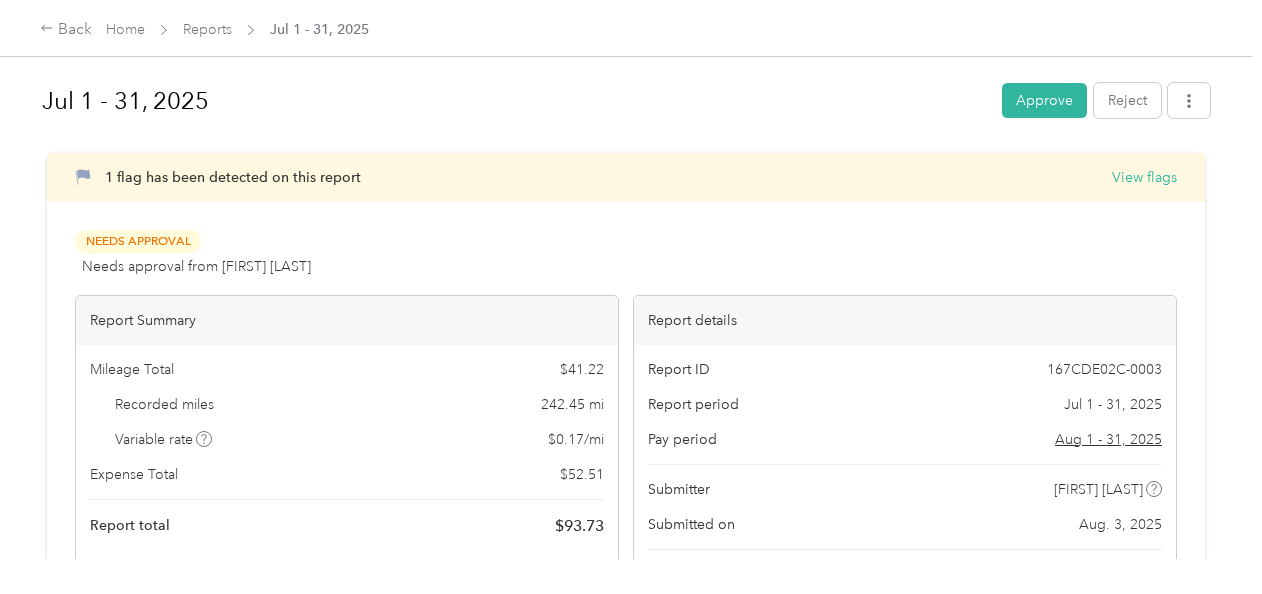 click on "1 flag has been detected on this report" at bounding box center (233, 177) 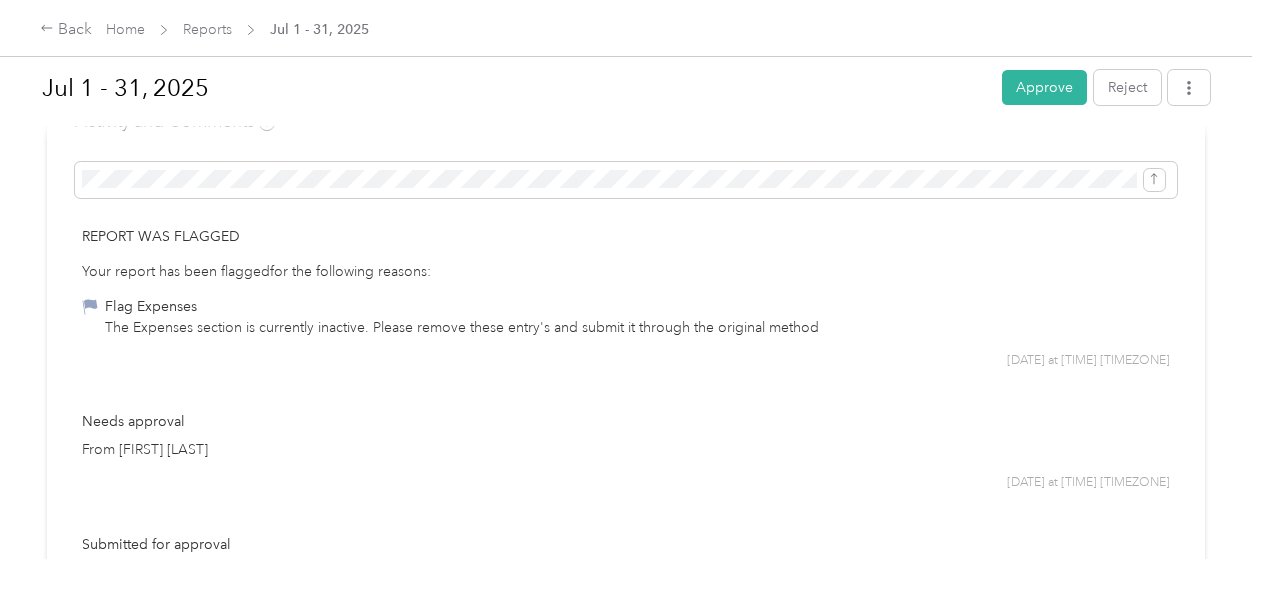 scroll, scrollTop: 2429, scrollLeft: 0, axis: vertical 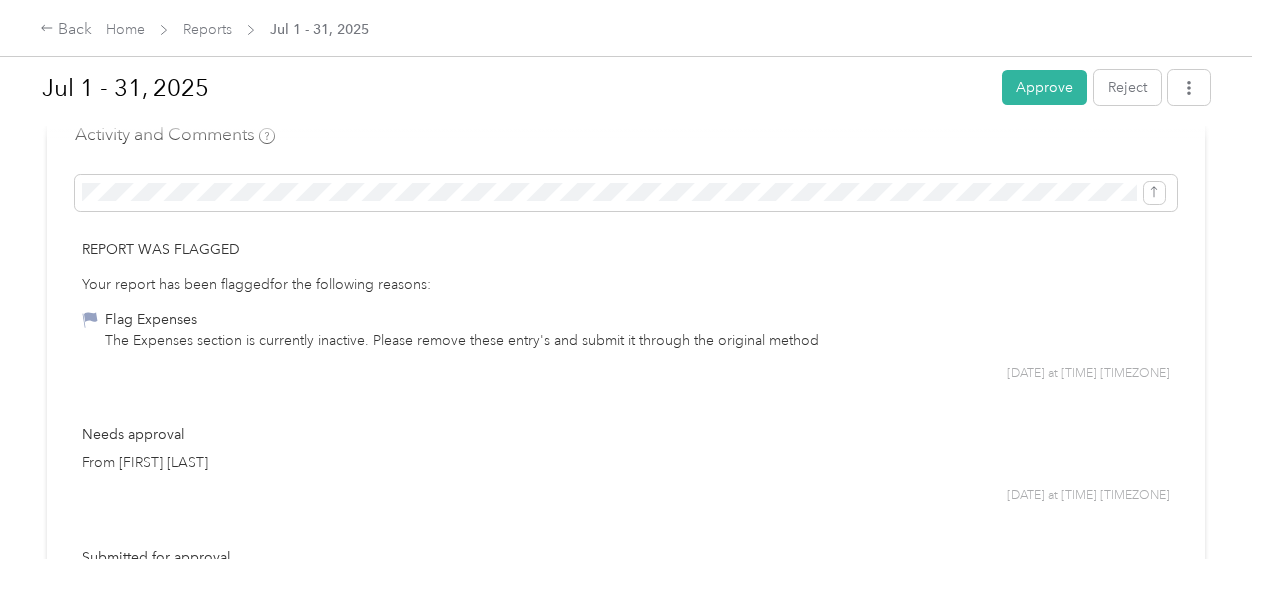 click on "The Expenses section is currently inactive. Please remove these entry's and submit it through the original method" at bounding box center (462, 340) 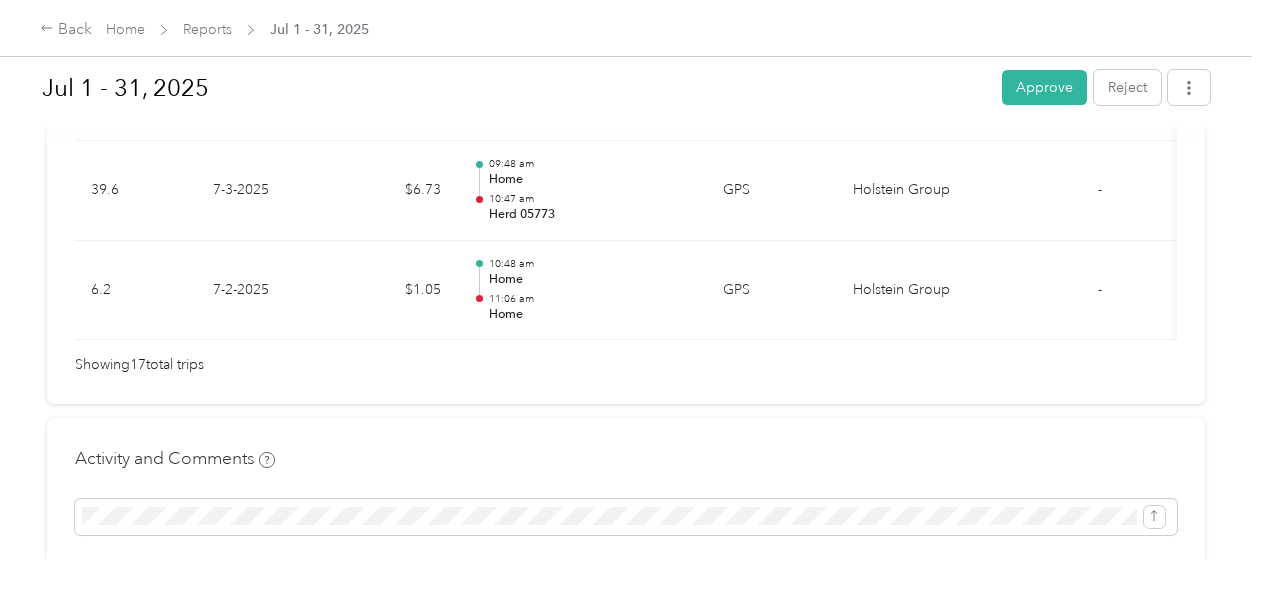 scroll, scrollTop: 2025, scrollLeft: 0, axis: vertical 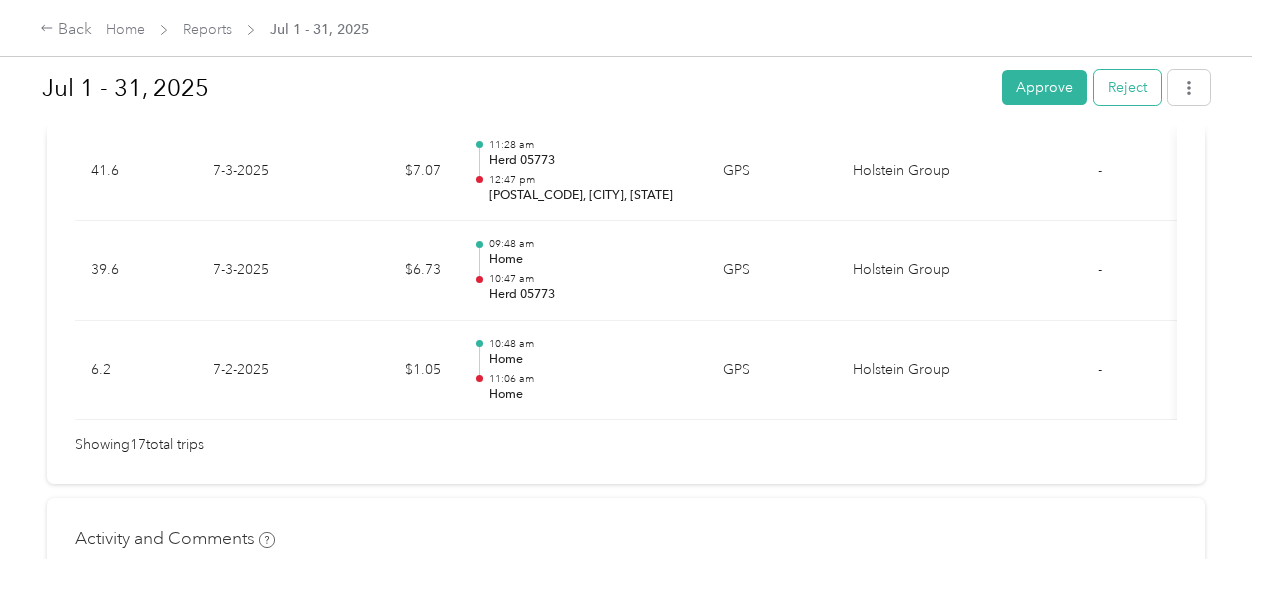 click on "Reject" at bounding box center (1127, 87) 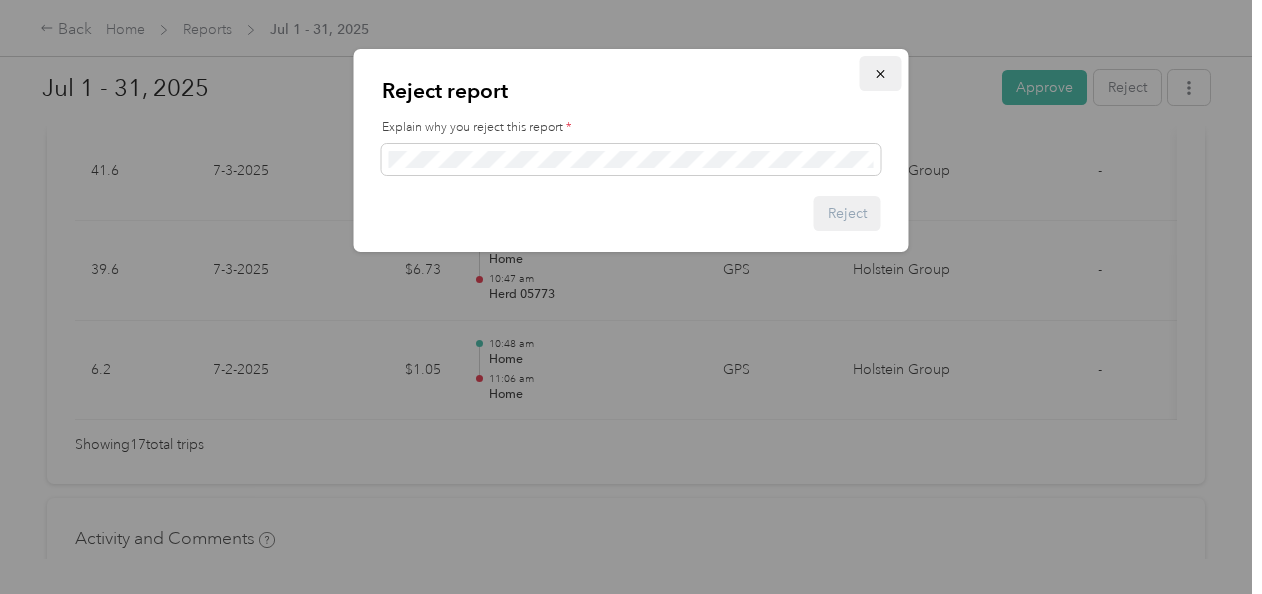 click 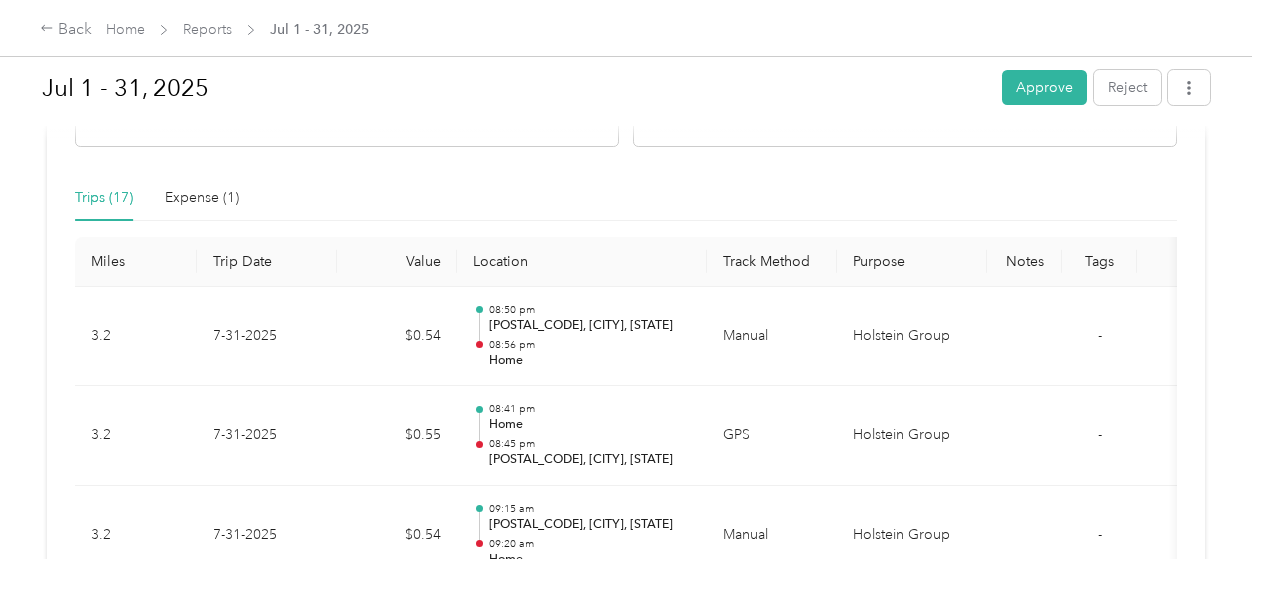 scroll, scrollTop: 463, scrollLeft: 0, axis: vertical 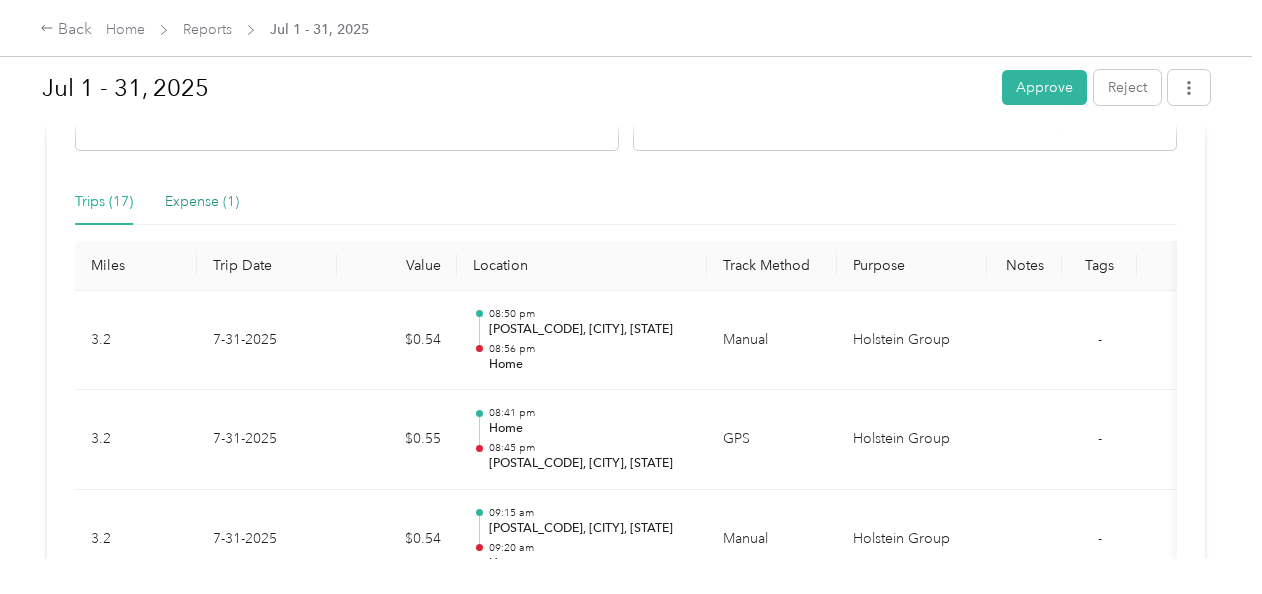 click on "Expense (1)" at bounding box center [202, 202] 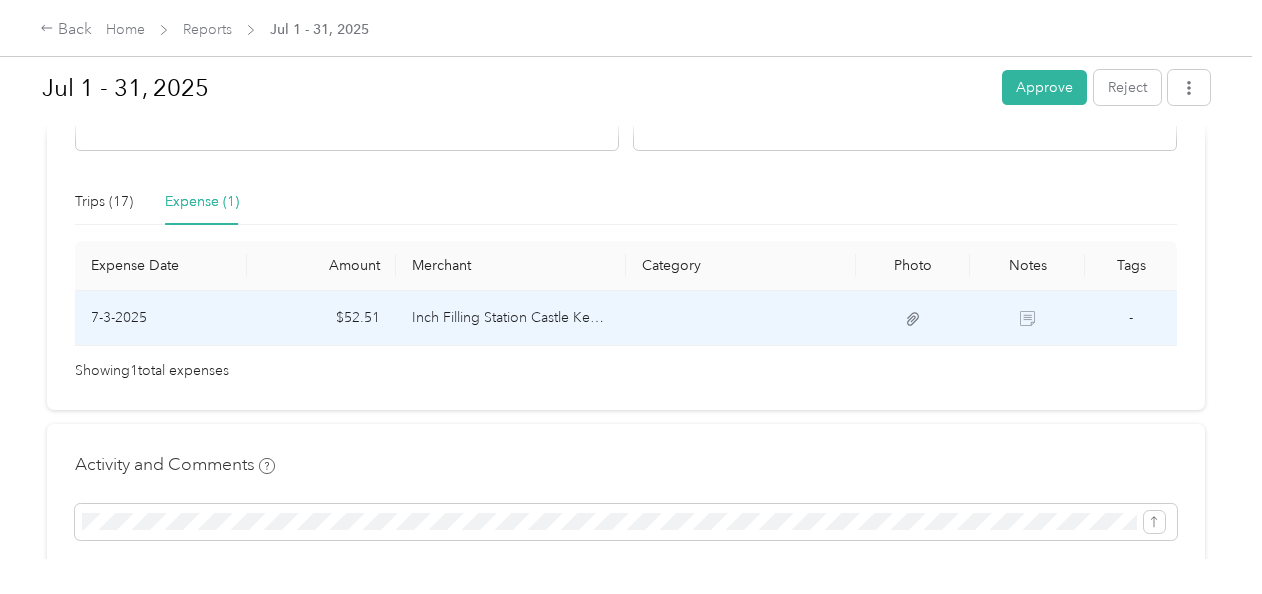 click on "Inch Filling Station Castle Kennedy" at bounding box center (511, 318) 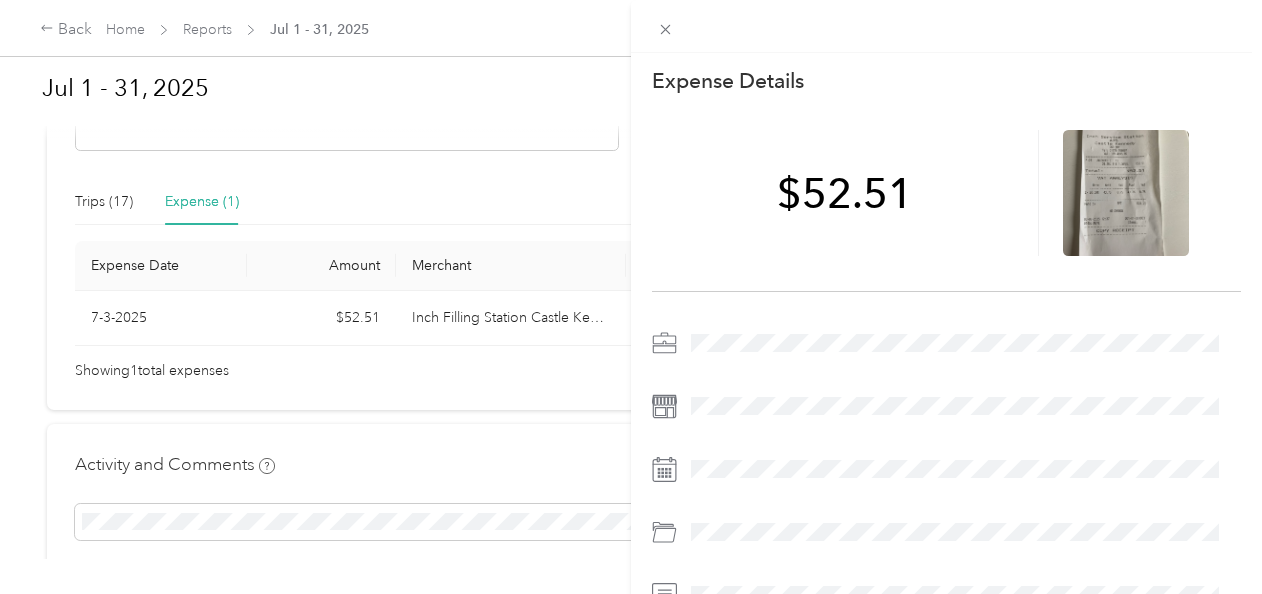 click on "Expense Details Save $[NUMBER] [DATE_RANGE] Needs Approval" at bounding box center (946, 405) 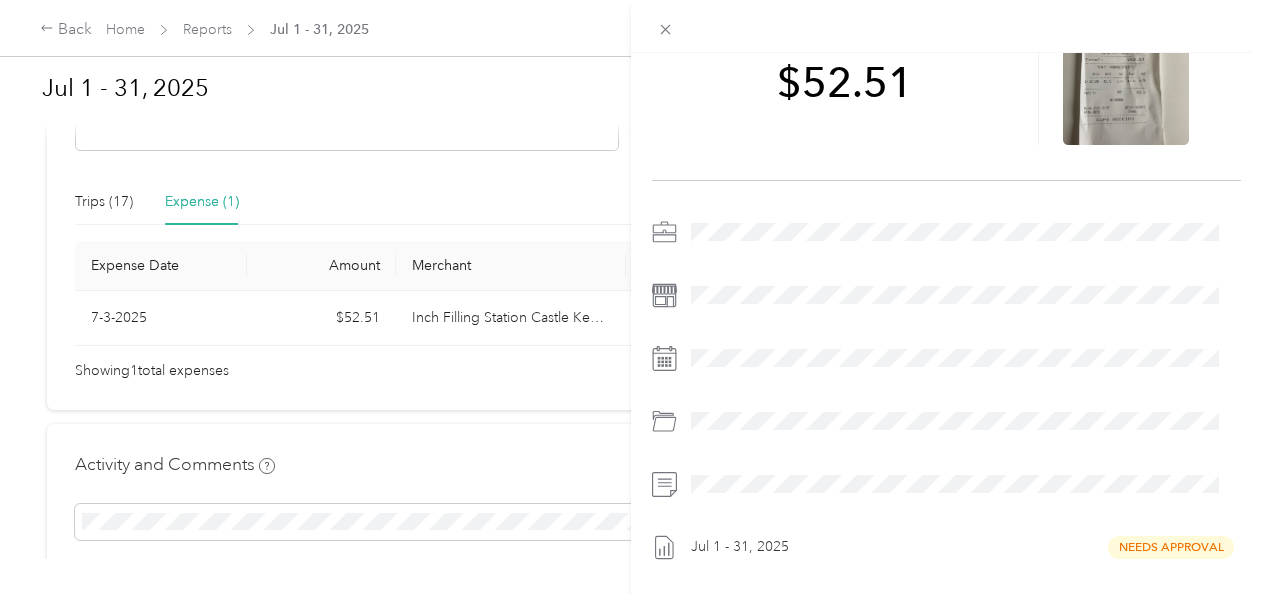 drag, startPoint x: 419, startPoint y: 315, endPoint x: 357, endPoint y: 316, distance: 62.008064 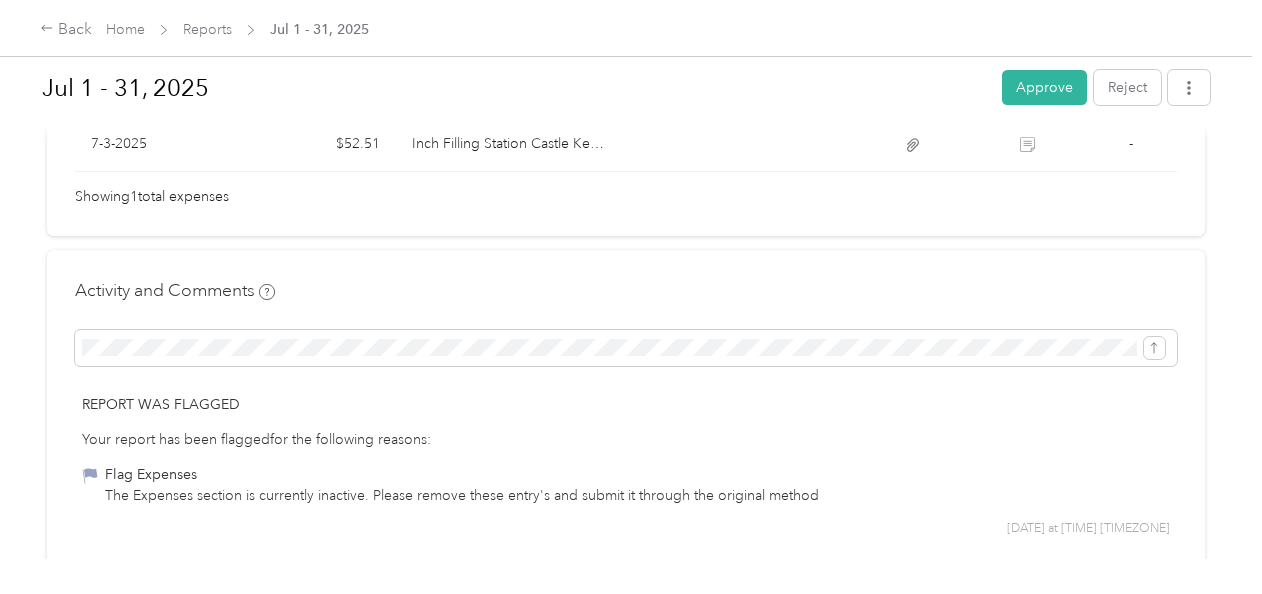 scroll, scrollTop: 643, scrollLeft: 0, axis: vertical 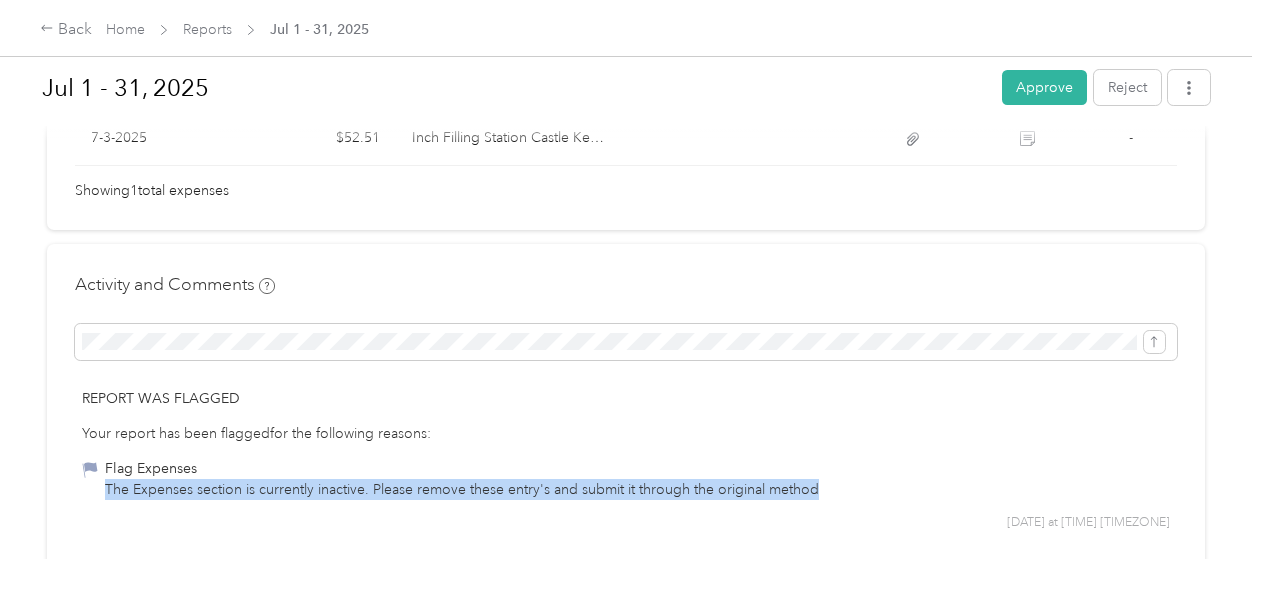 drag, startPoint x: 813, startPoint y: 486, endPoint x: 104, endPoint y: 482, distance: 709.0113 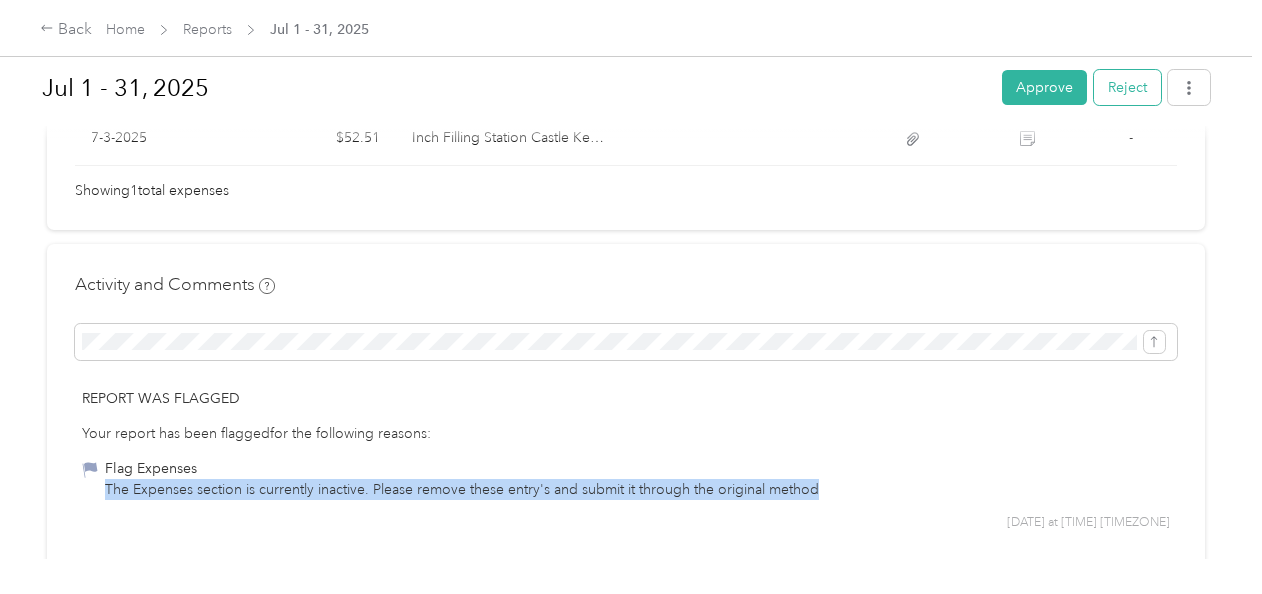 click on "Reject" at bounding box center [1127, 87] 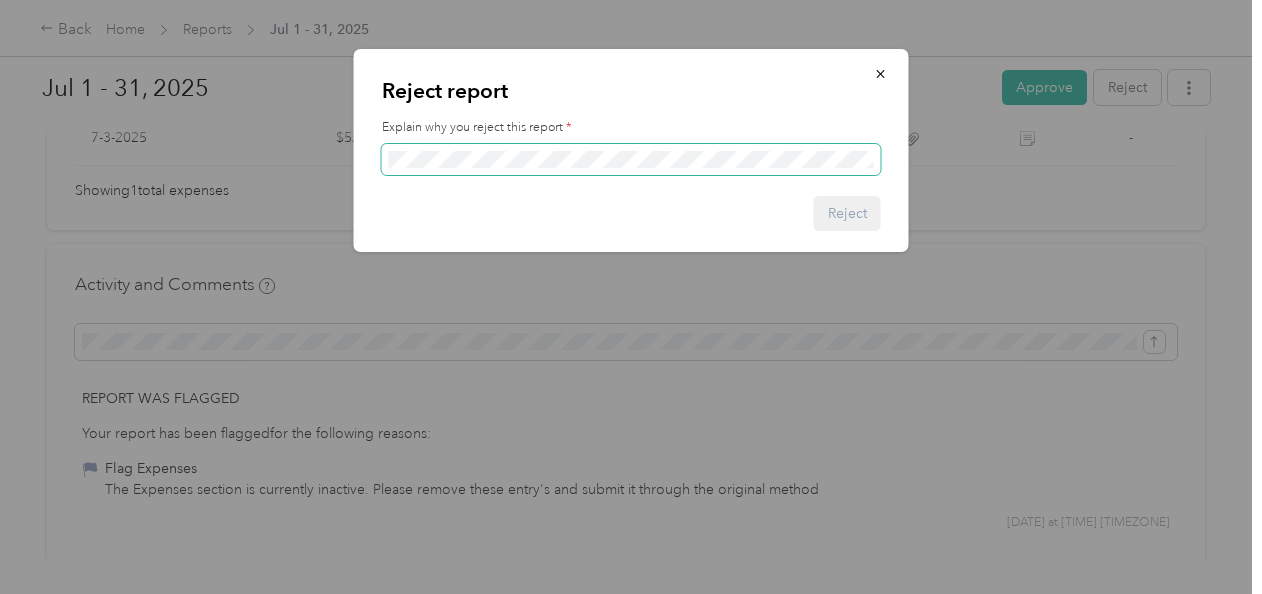 scroll, scrollTop: 0, scrollLeft: 224, axis: horizontal 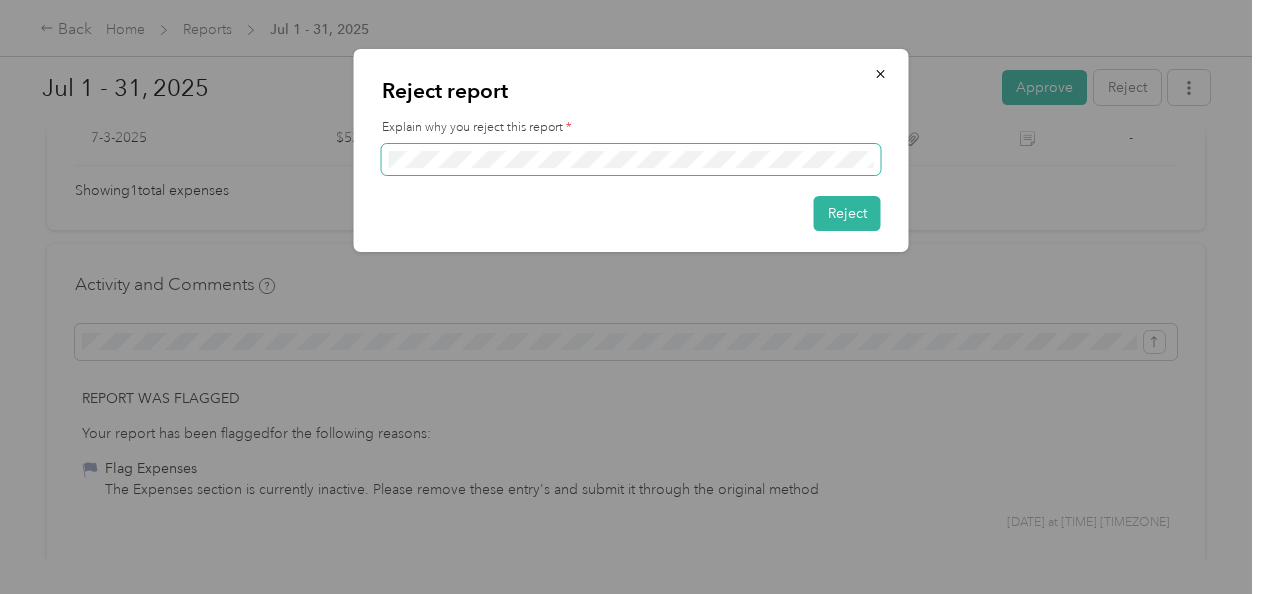 click at bounding box center [631, 160] 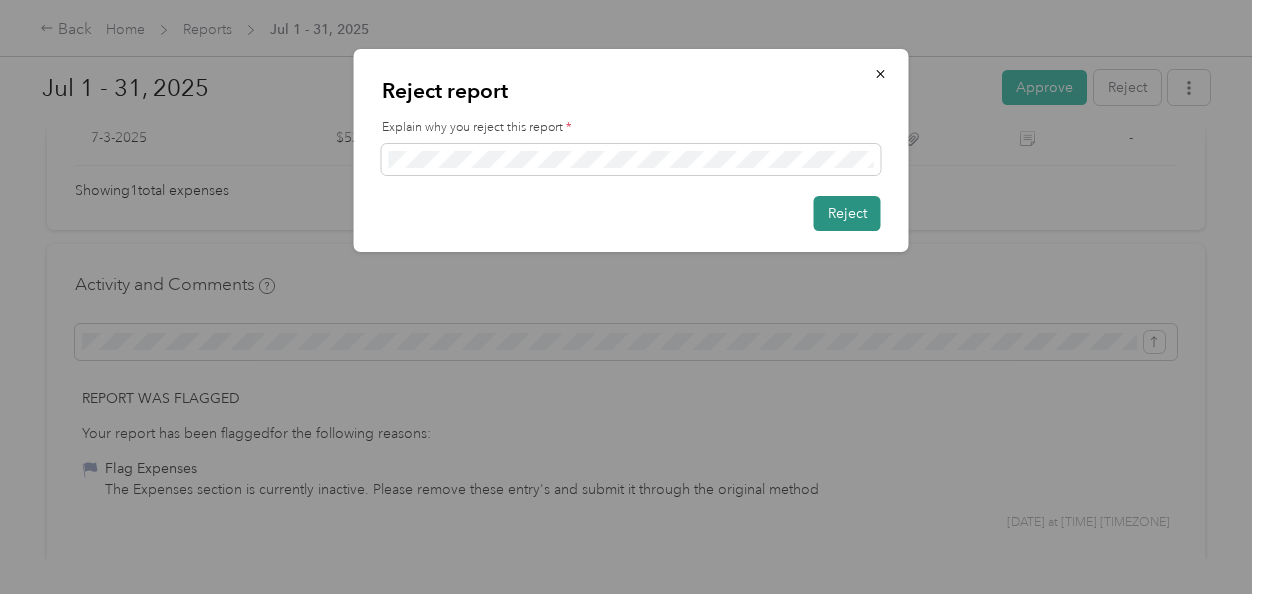 scroll, scrollTop: 0, scrollLeft: 0, axis: both 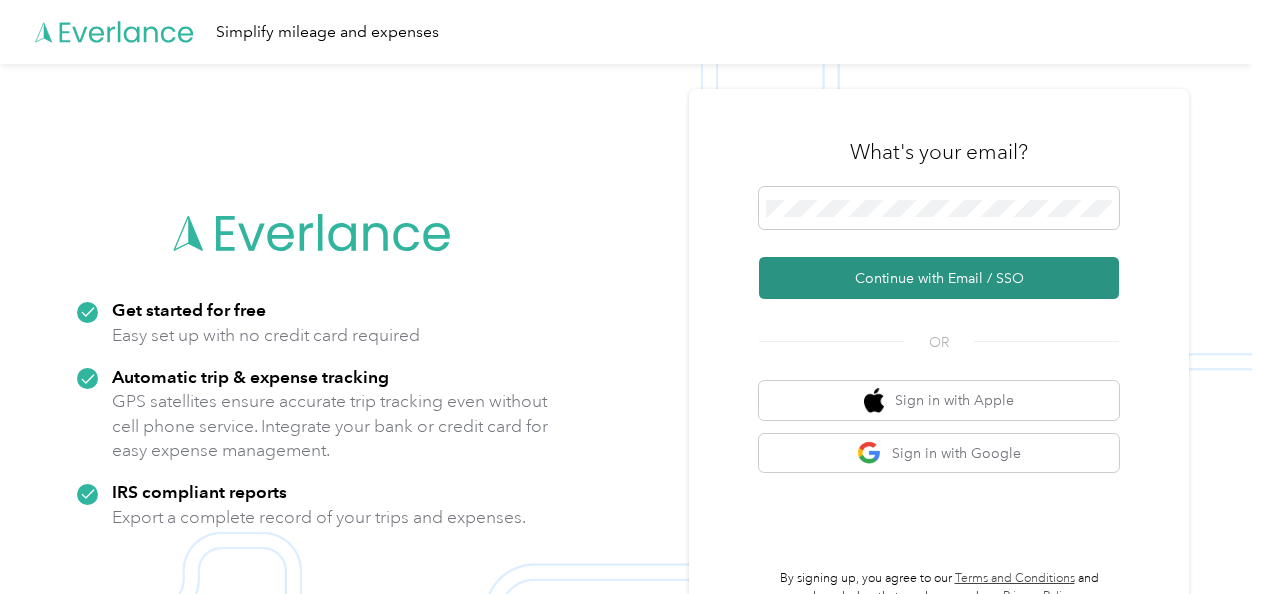 click on "Continue with Email / SSO" at bounding box center [939, 278] 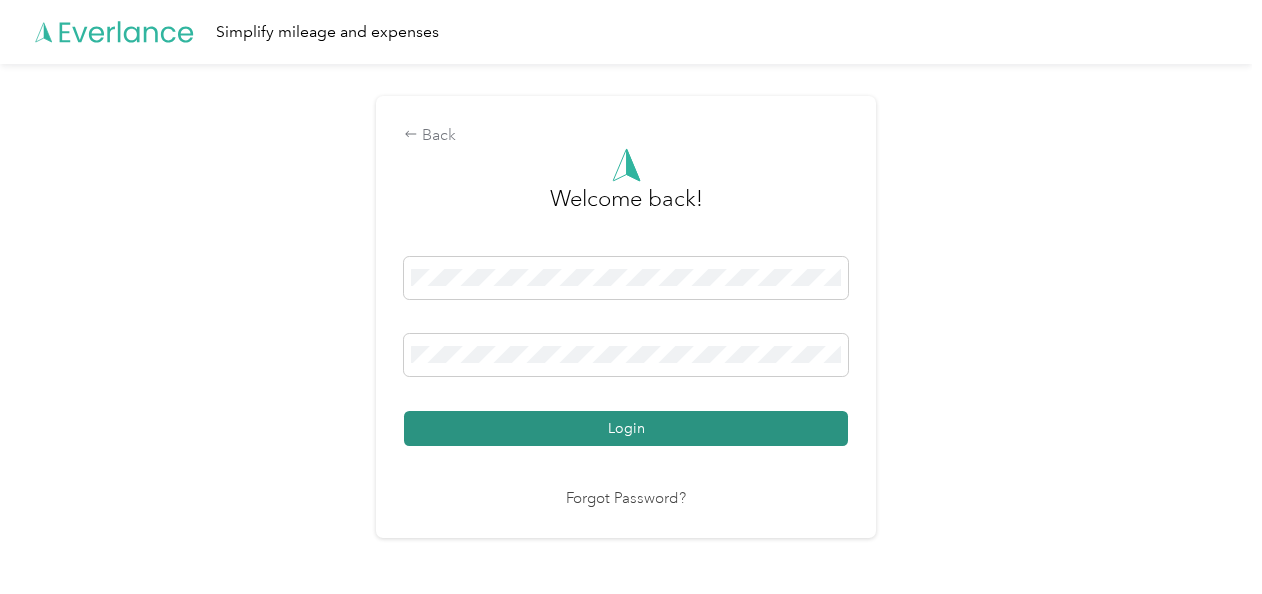 click on "Login" at bounding box center (626, 428) 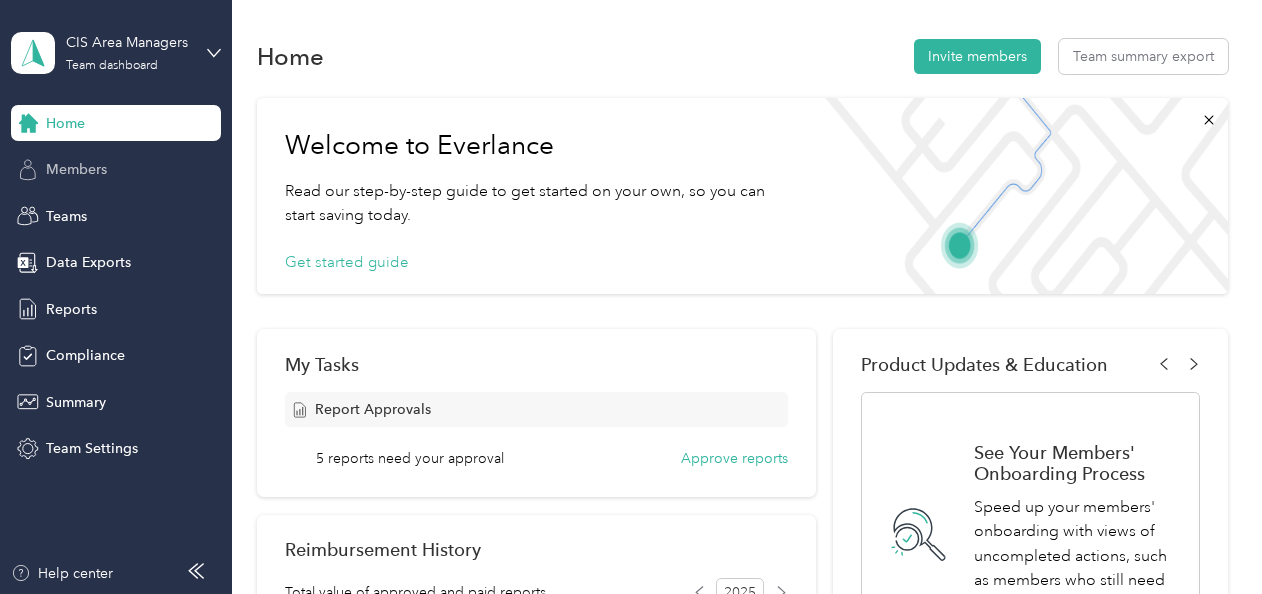 click on "Members" at bounding box center (76, 169) 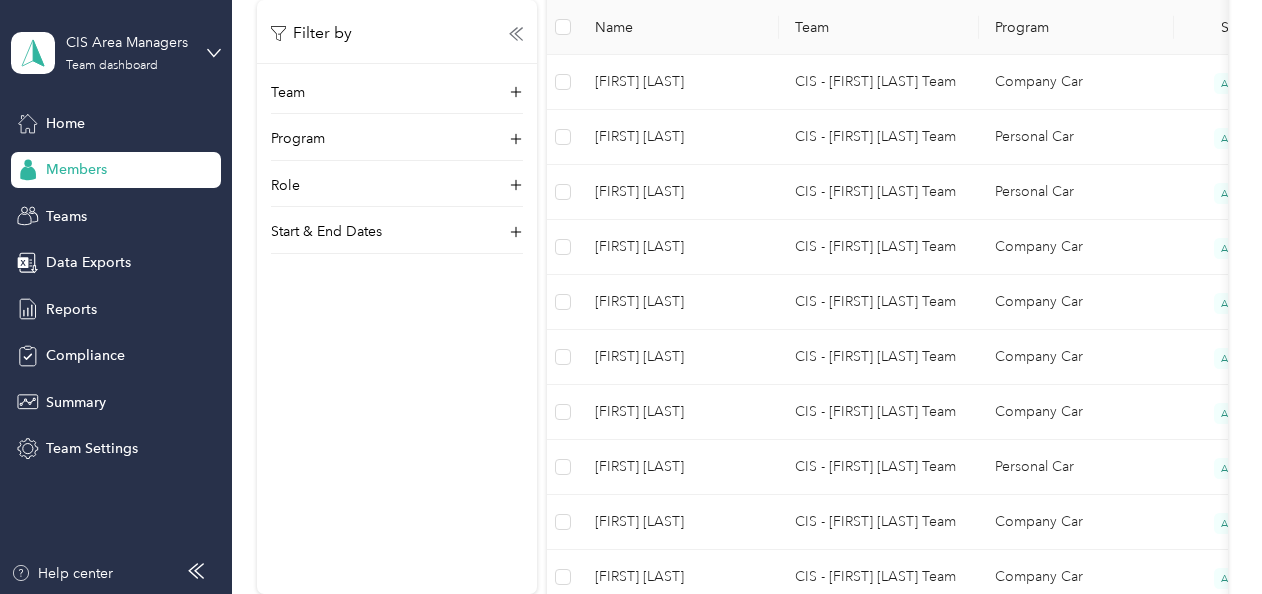 scroll, scrollTop: 1190, scrollLeft: 0, axis: vertical 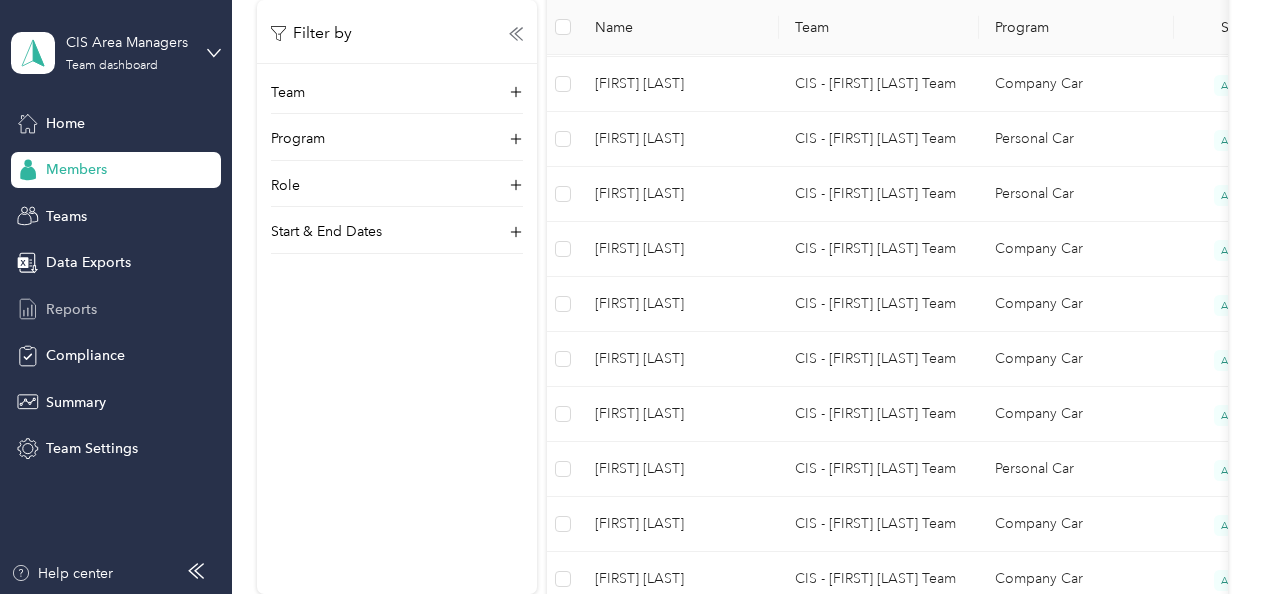 click on "Reports" at bounding box center (71, 309) 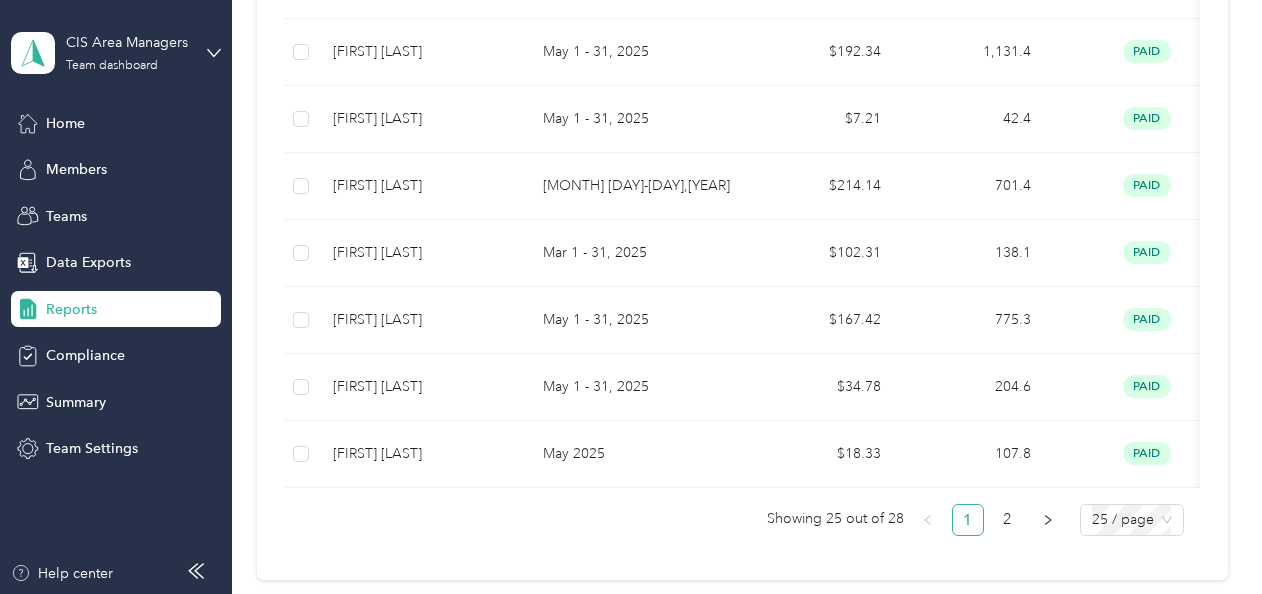 scroll, scrollTop: 1715, scrollLeft: 0, axis: vertical 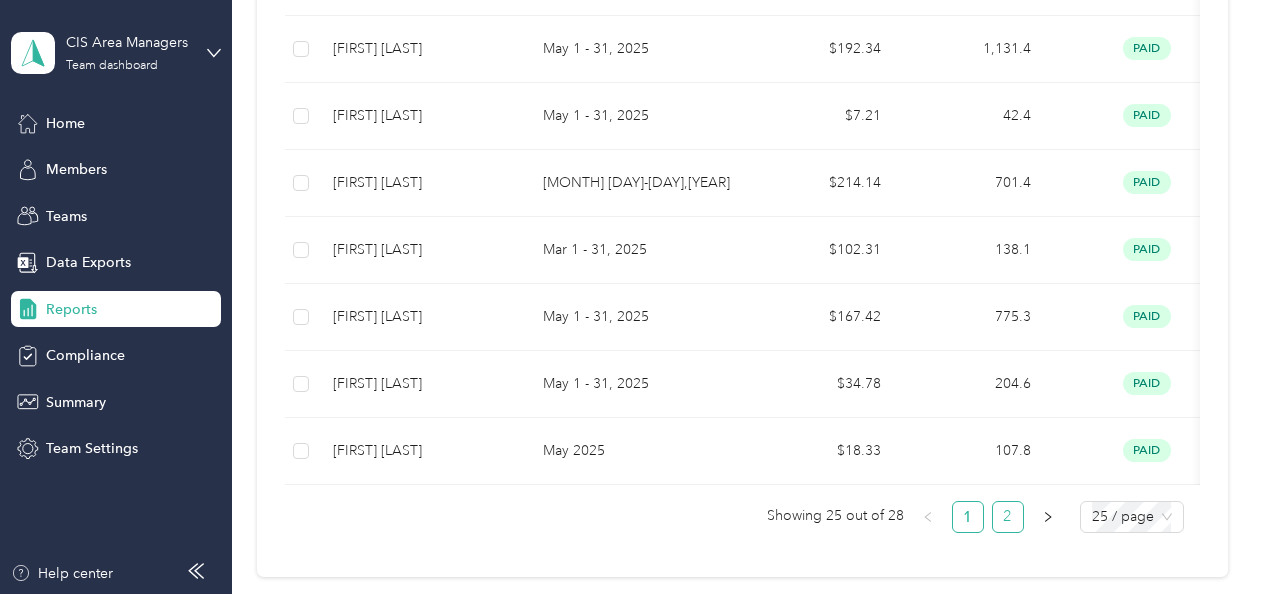 click on "2" at bounding box center (1008, 517) 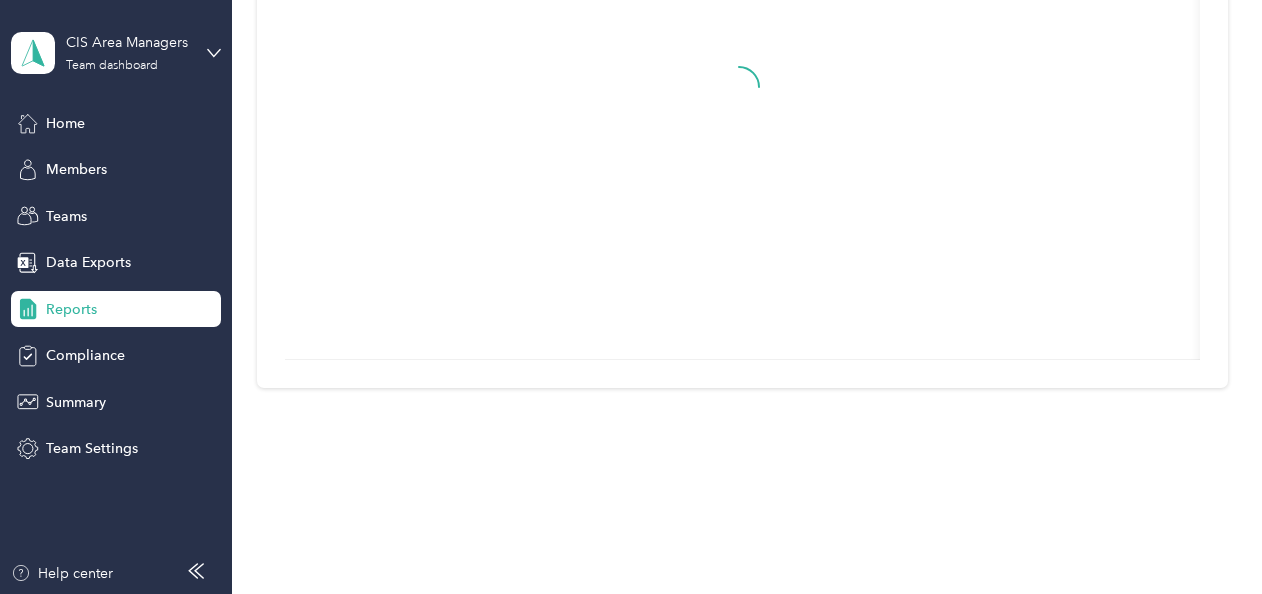 scroll, scrollTop: 444, scrollLeft: 0, axis: vertical 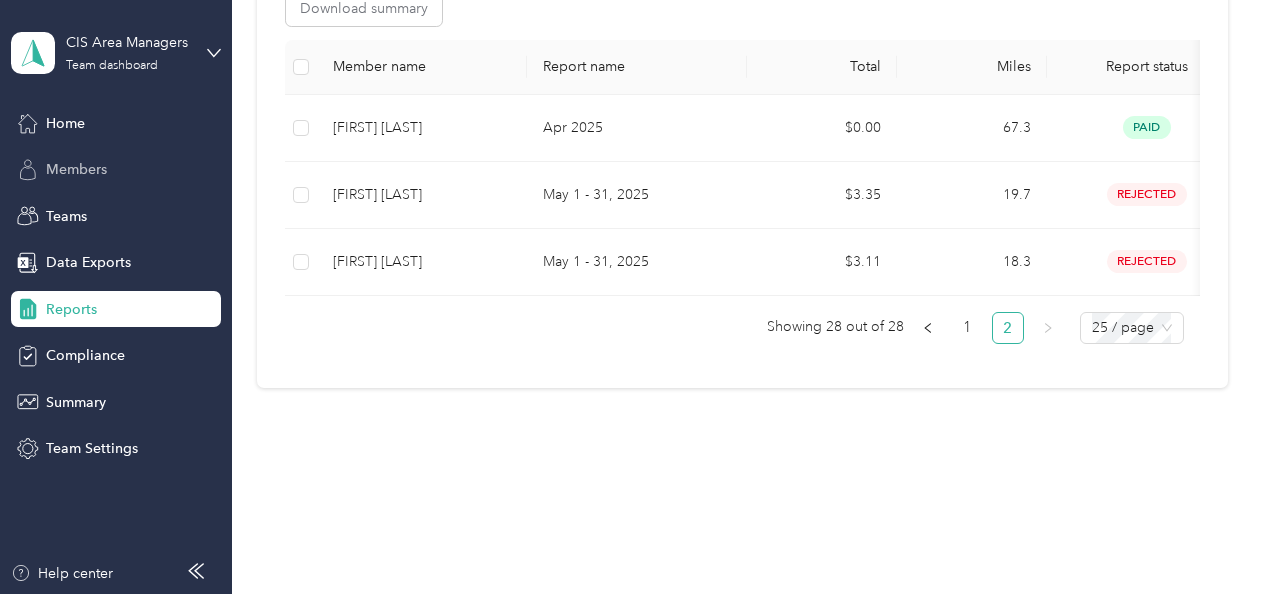 click on "Members" at bounding box center (76, 169) 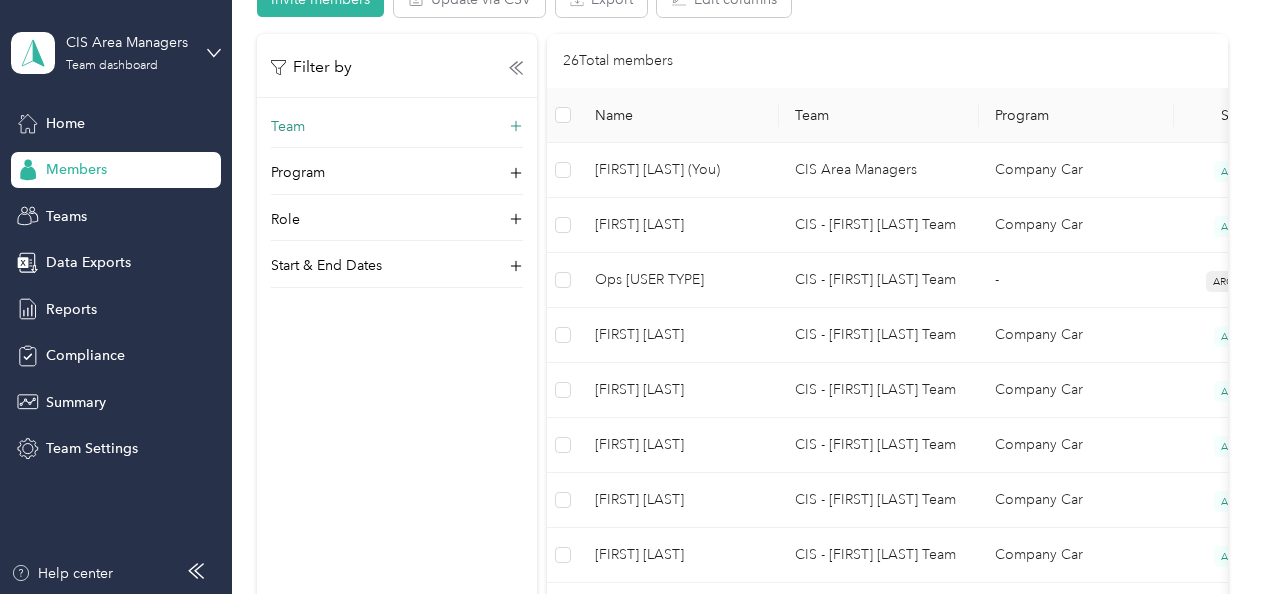 click 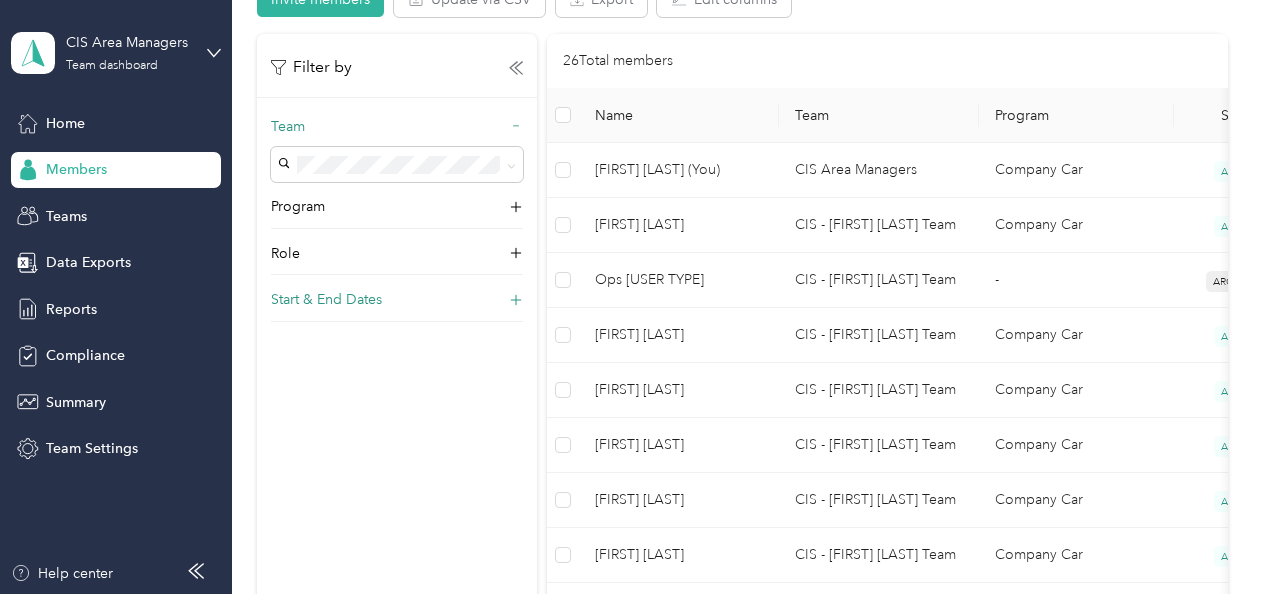 click on "Start & End Dates" at bounding box center [397, 305] 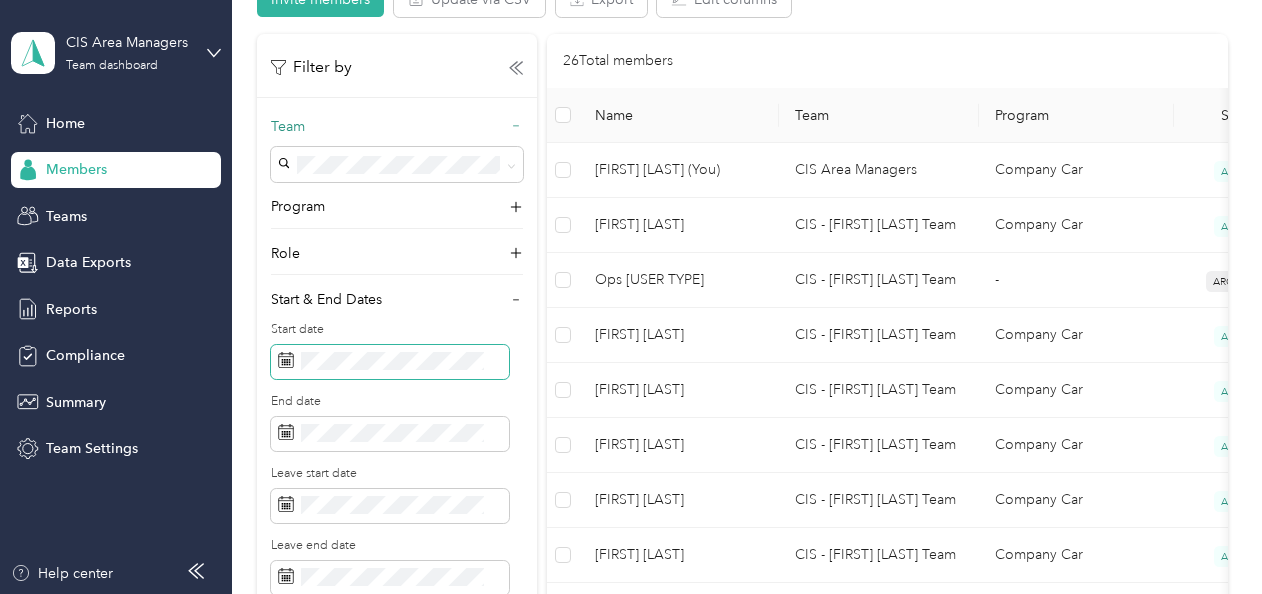 click 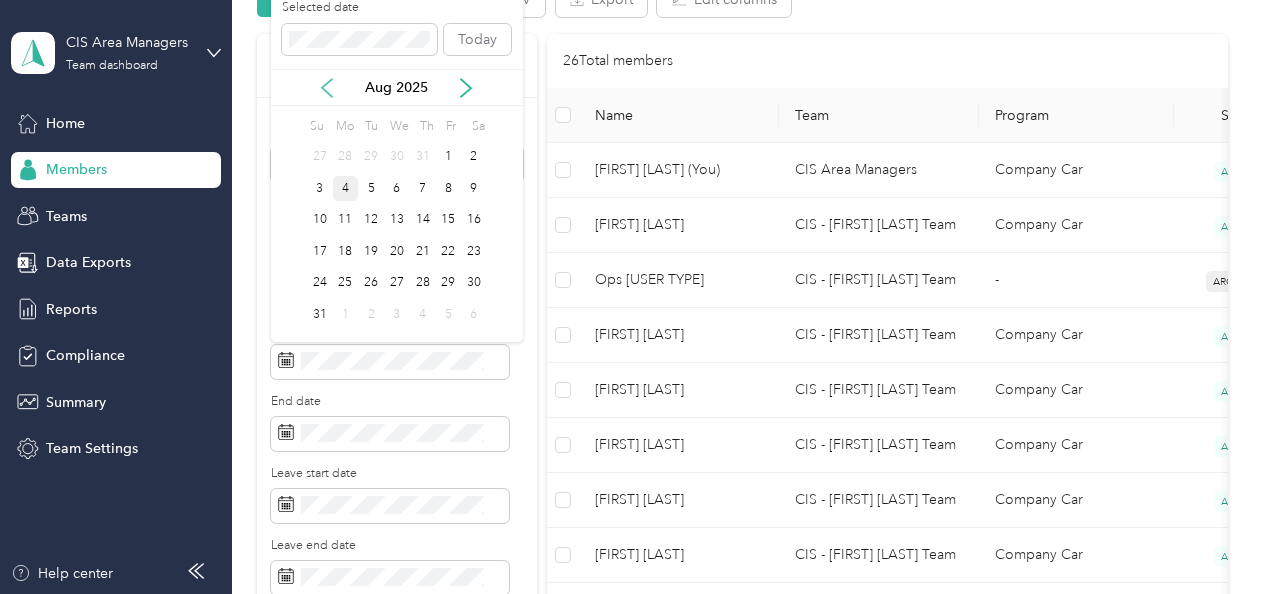 click 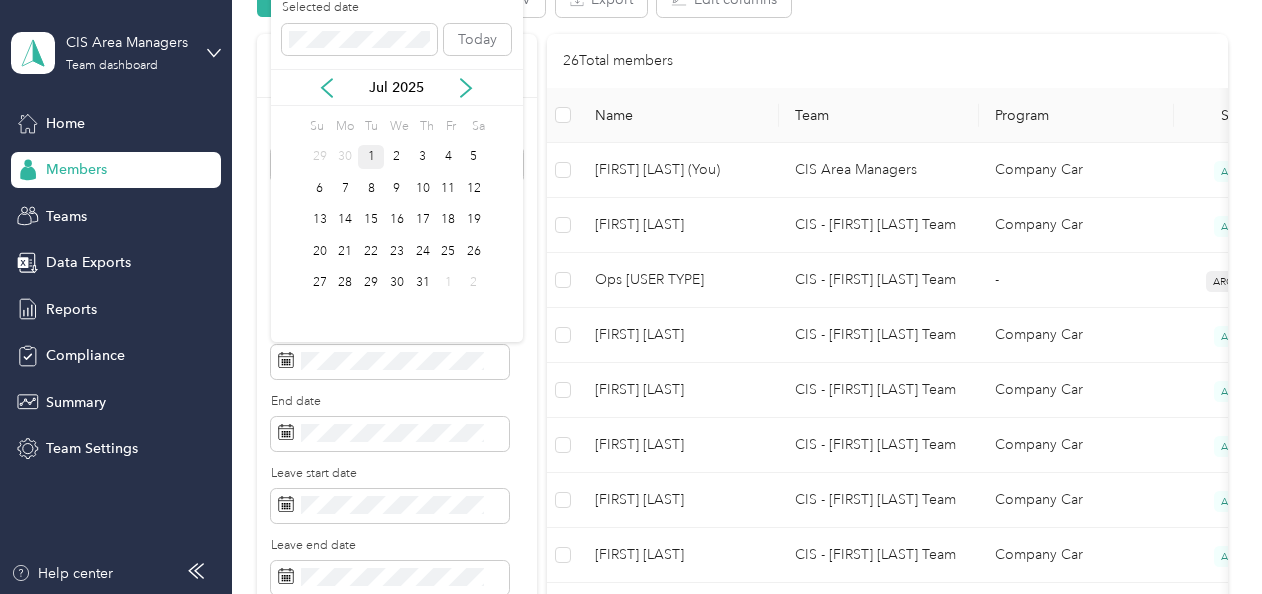 click on "1" at bounding box center (371, 157) 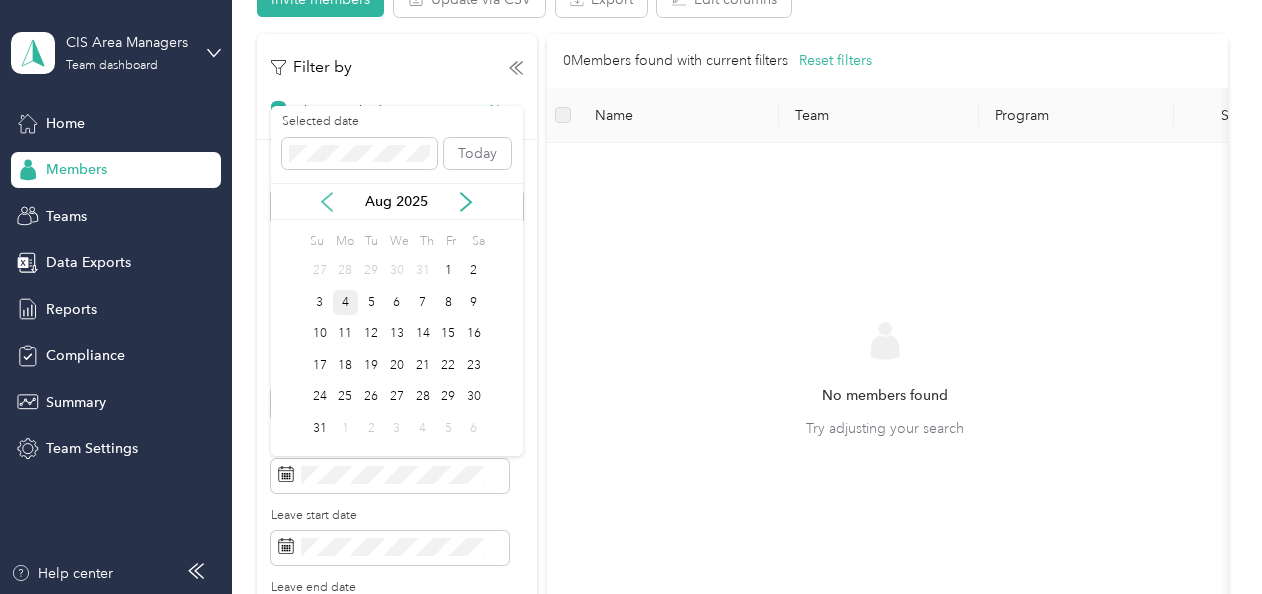 click 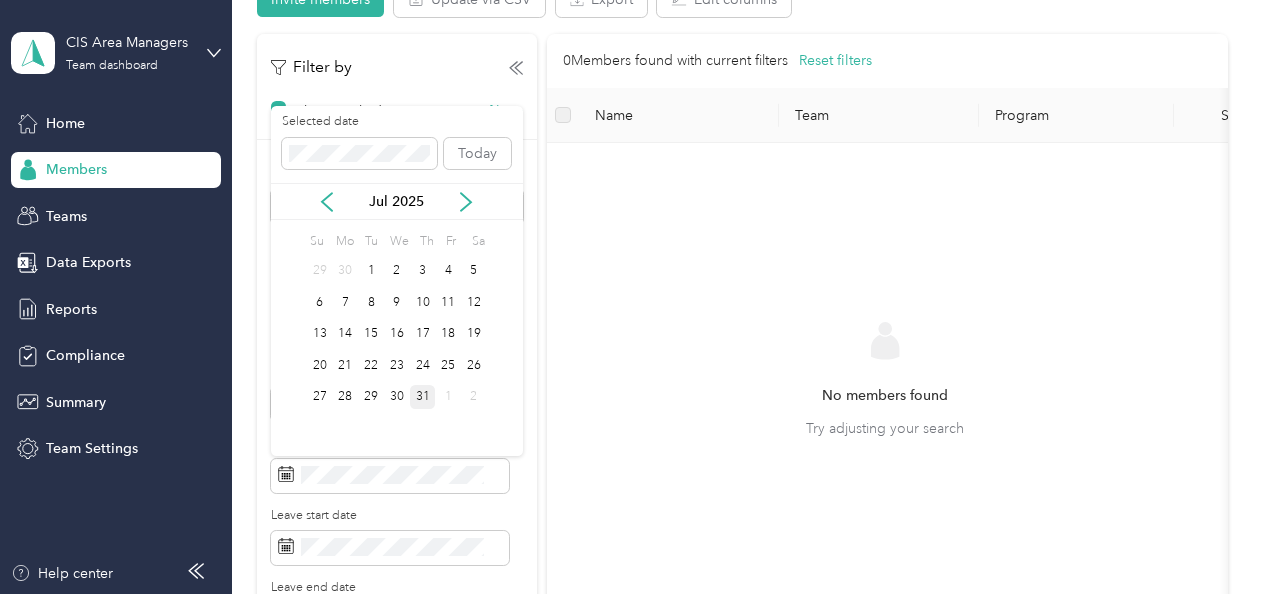 click on "31" at bounding box center (423, 397) 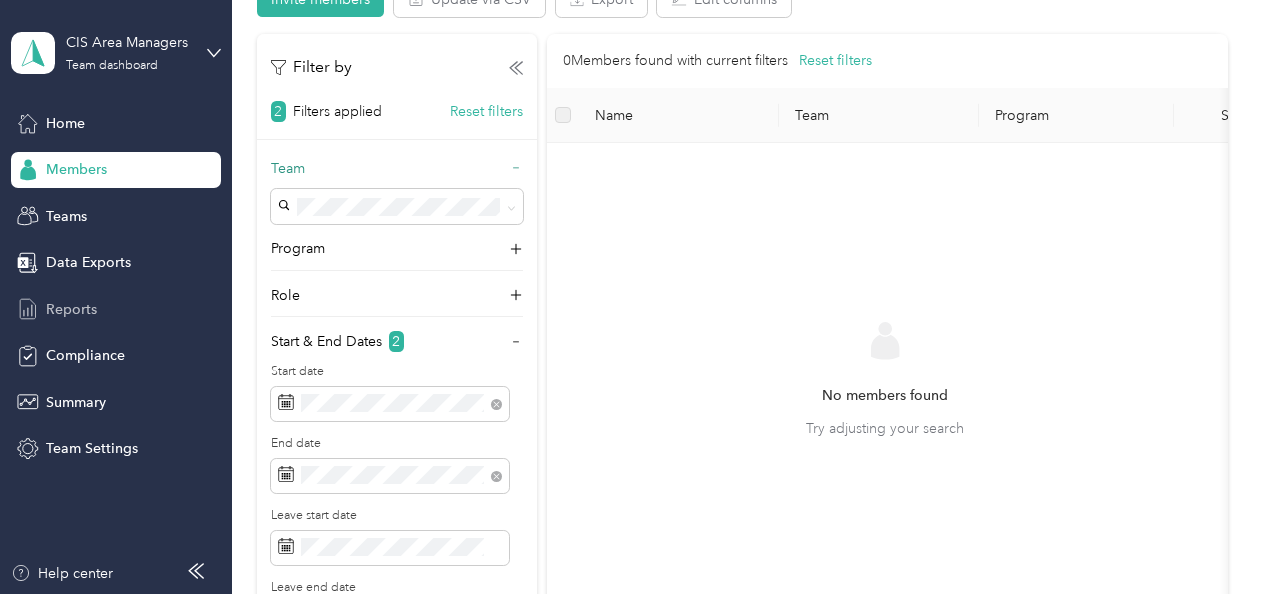 click on "Reports" at bounding box center (71, 309) 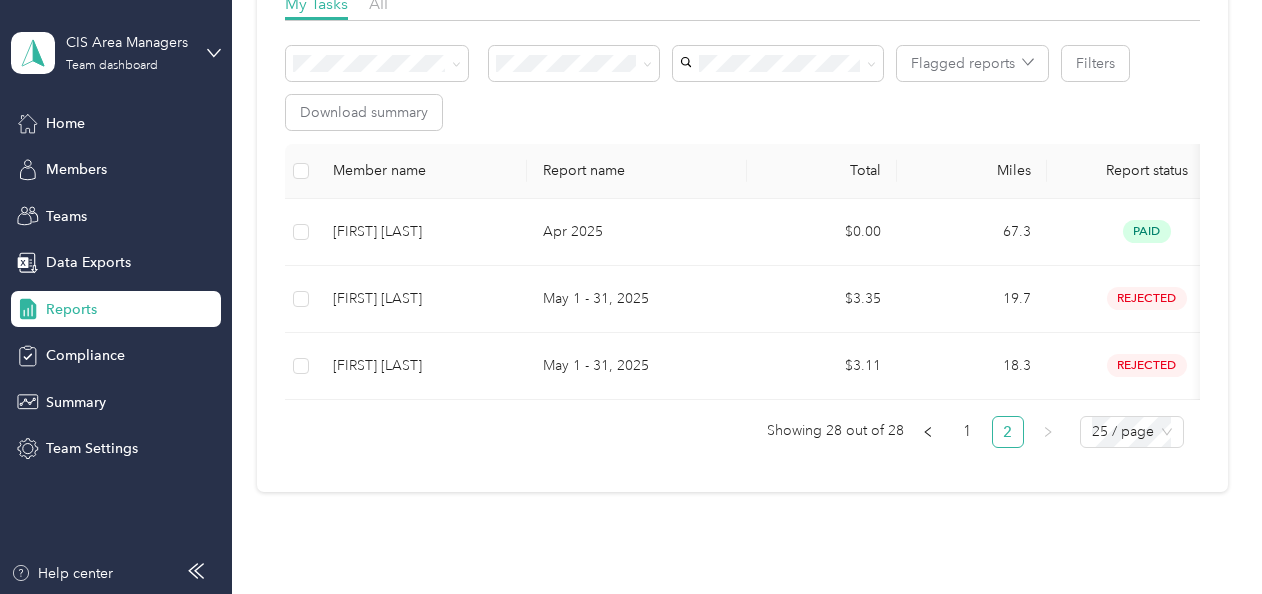 scroll, scrollTop: 380, scrollLeft: 0, axis: vertical 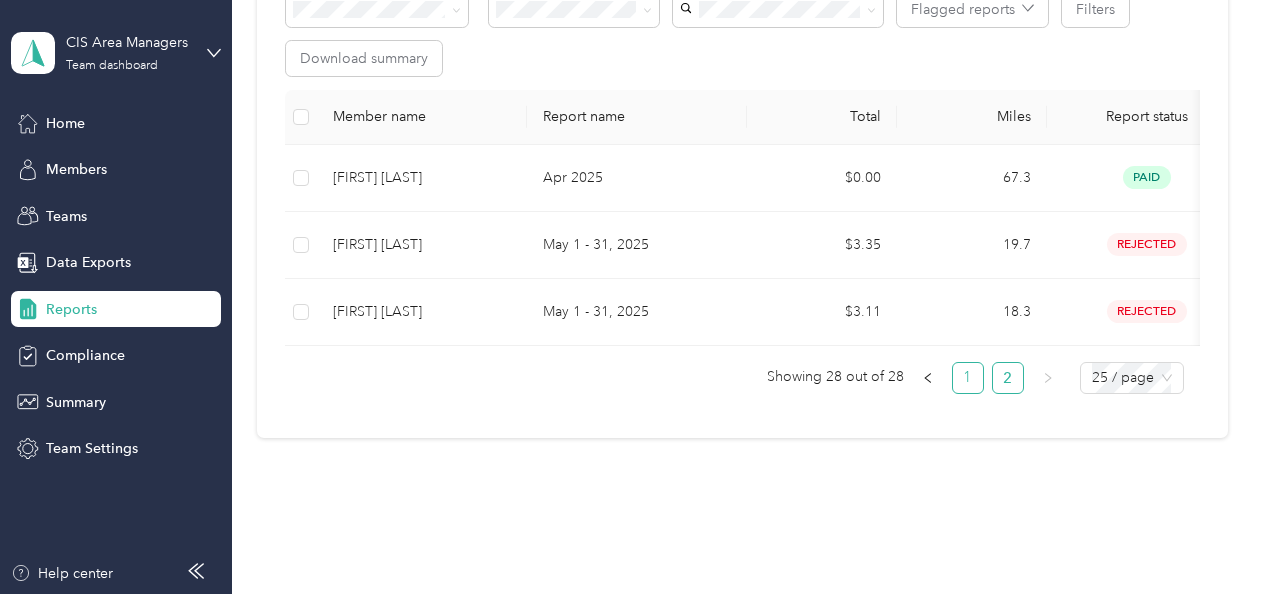 click on "1" at bounding box center [968, 378] 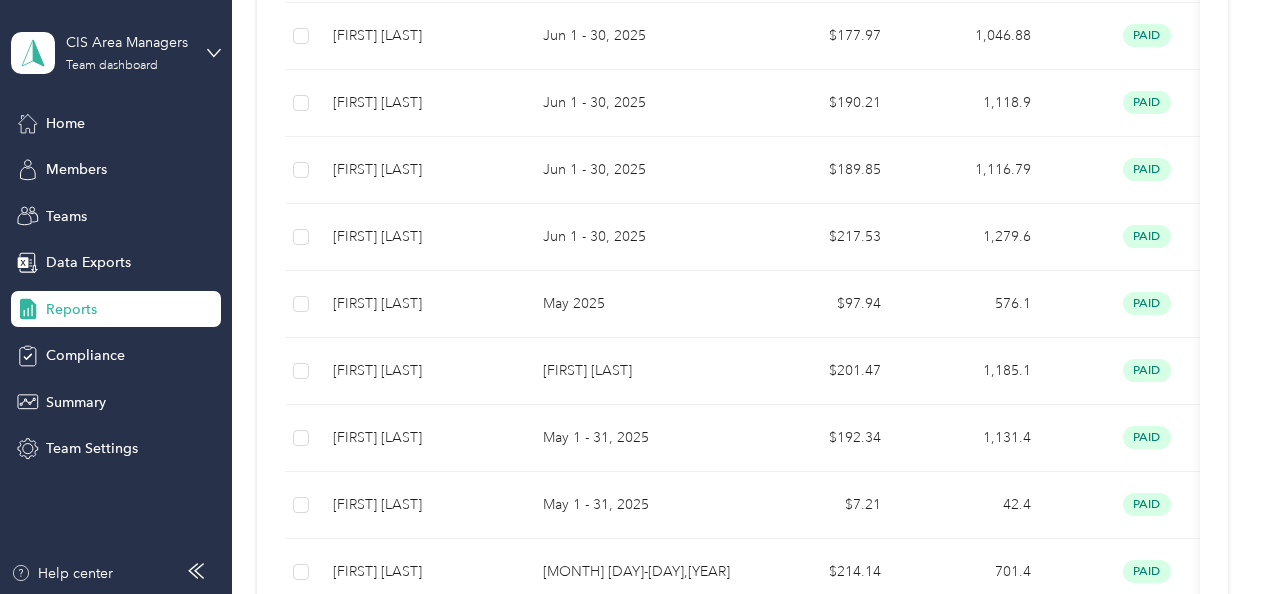 scroll, scrollTop: 1415, scrollLeft: 0, axis: vertical 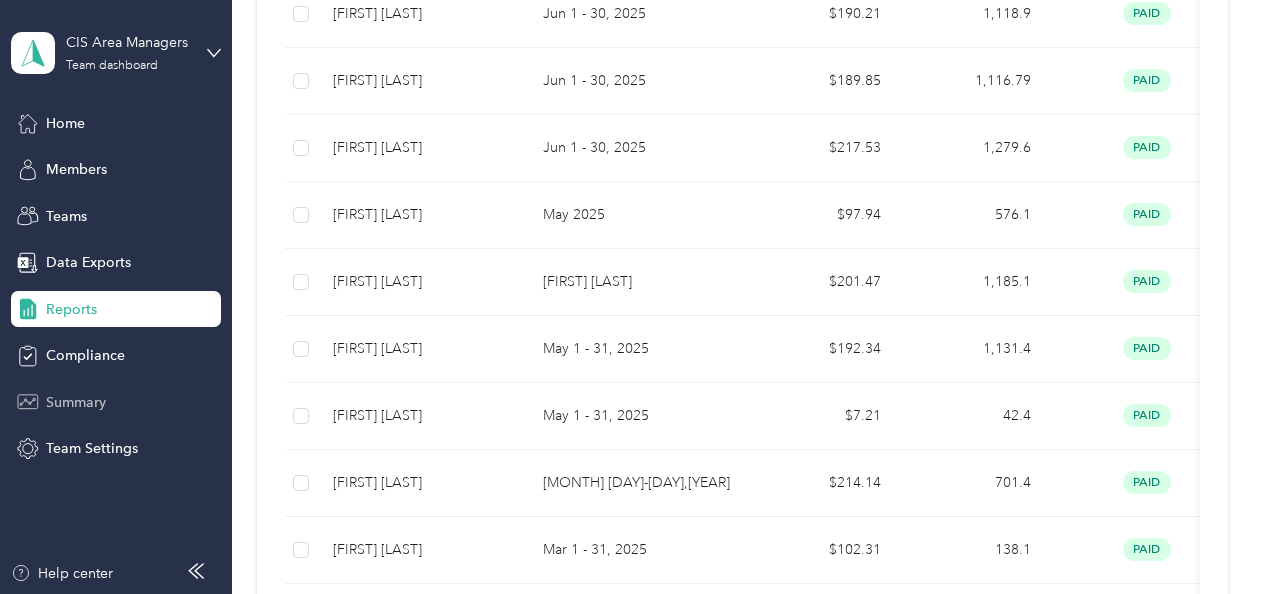 click on "Summary" at bounding box center [76, 402] 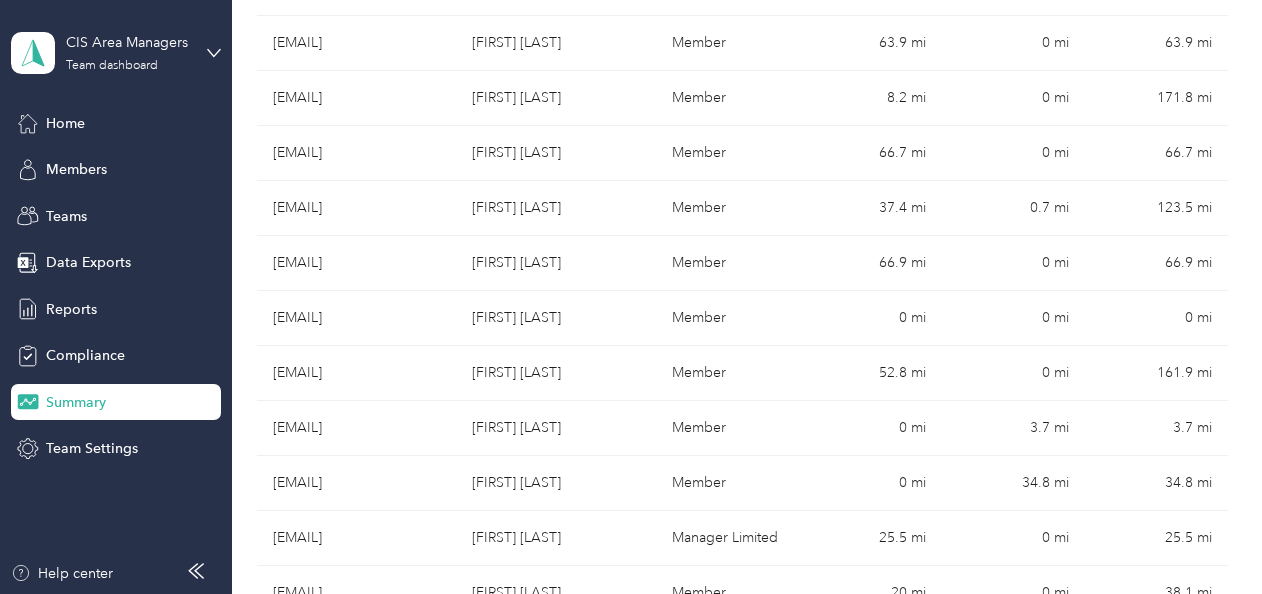 scroll, scrollTop: 1039, scrollLeft: 0, axis: vertical 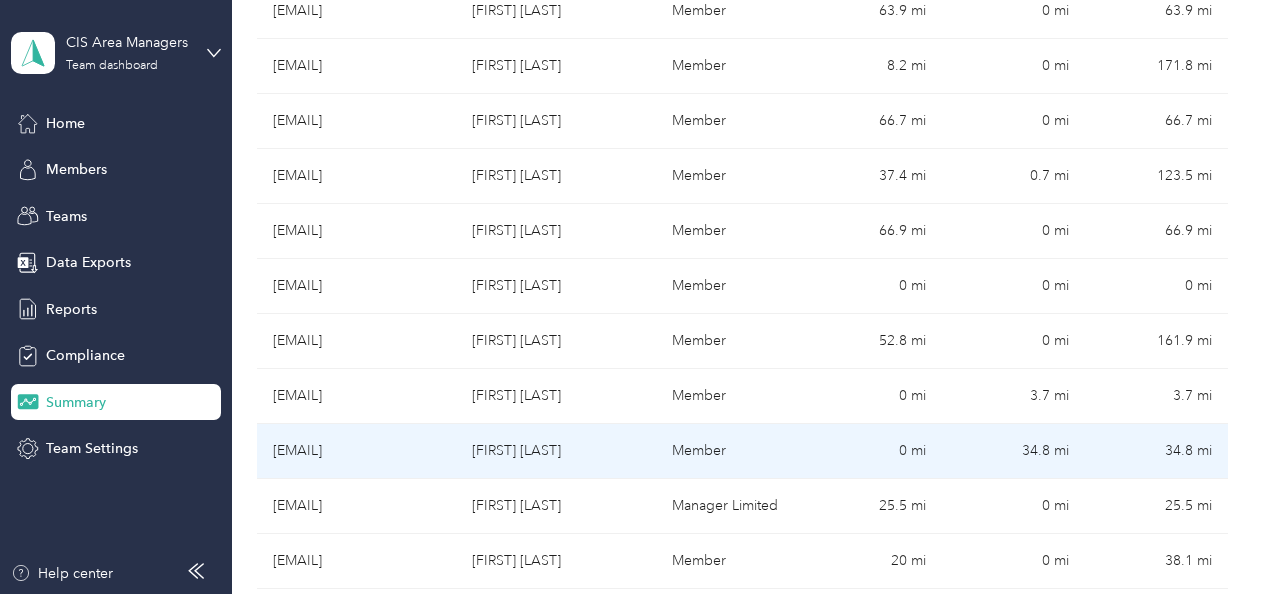 click on "[EMAIL]" at bounding box center [357, 451] 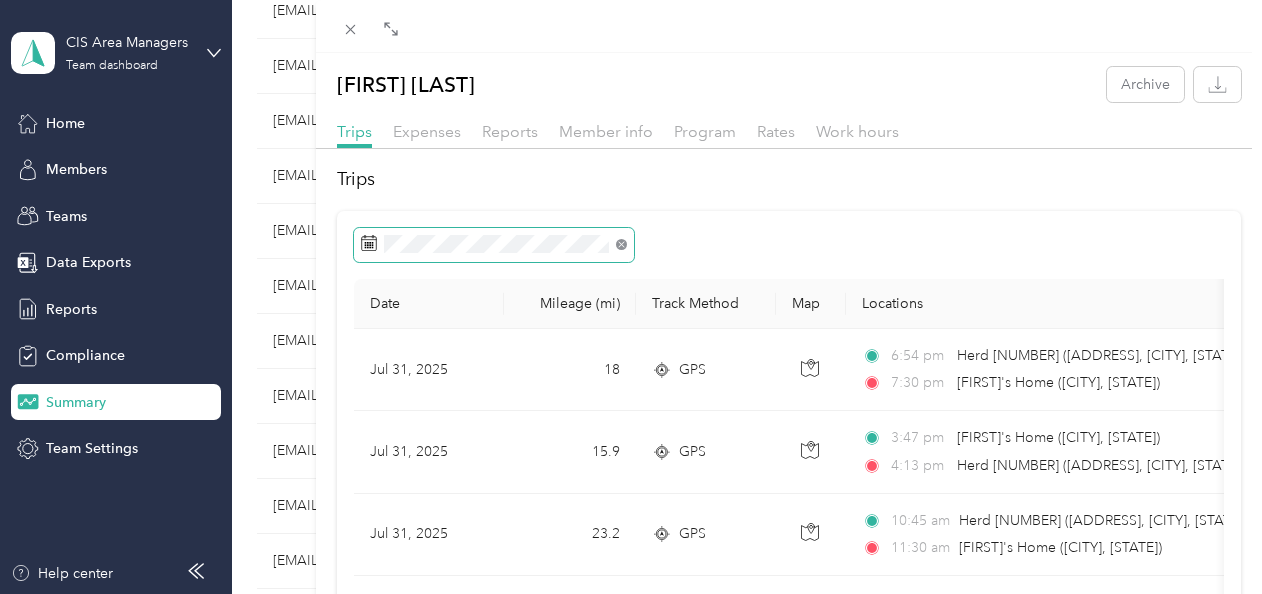 click 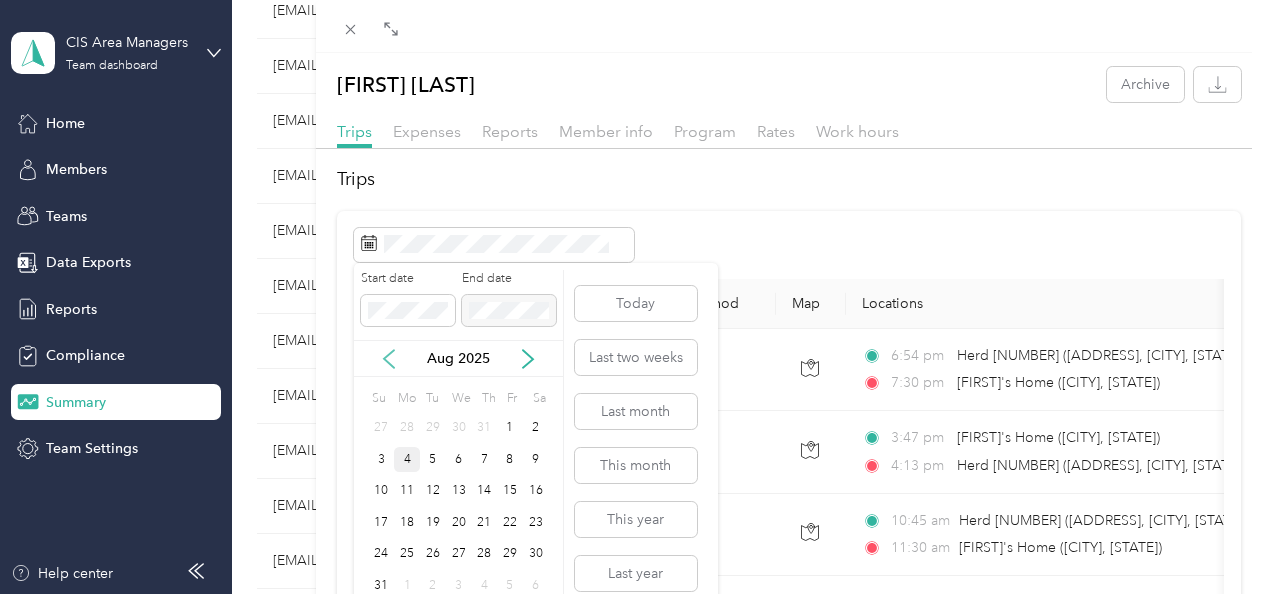 click 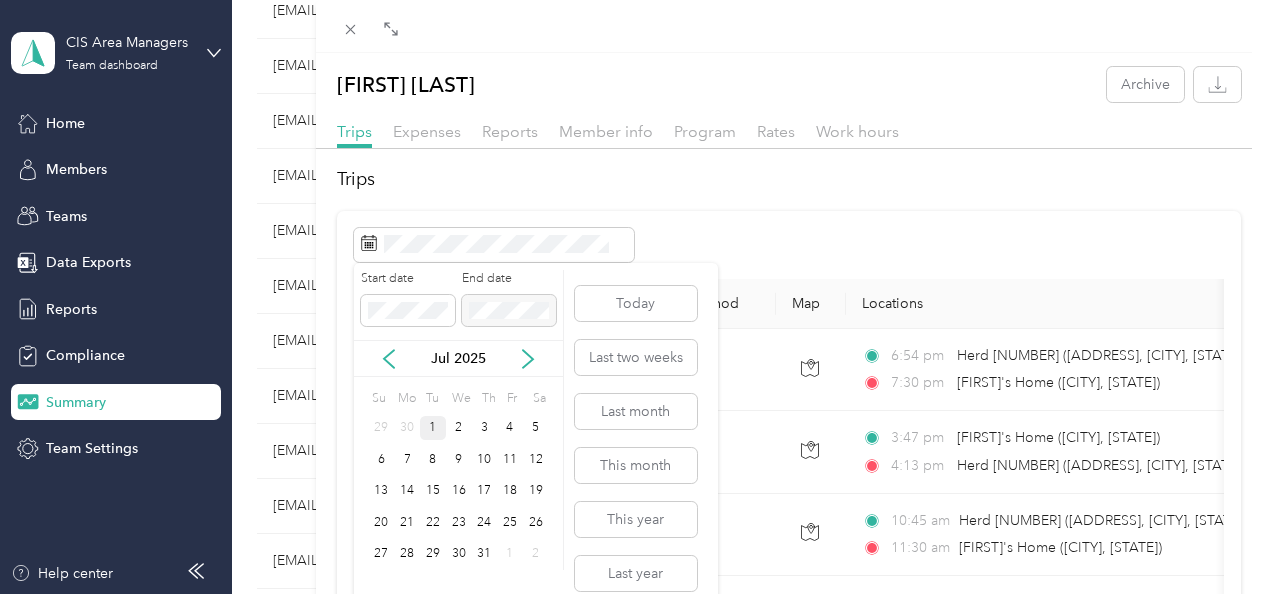 click on "1" at bounding box center (433, 428) 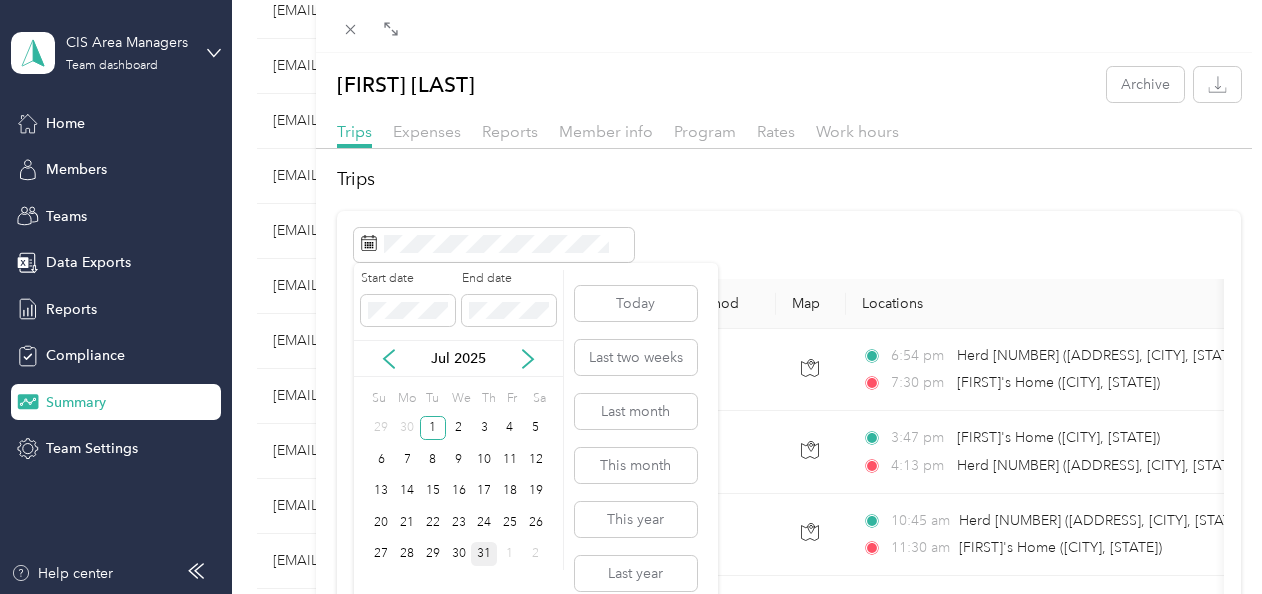 click on "31" at bounding box center [484, 554] 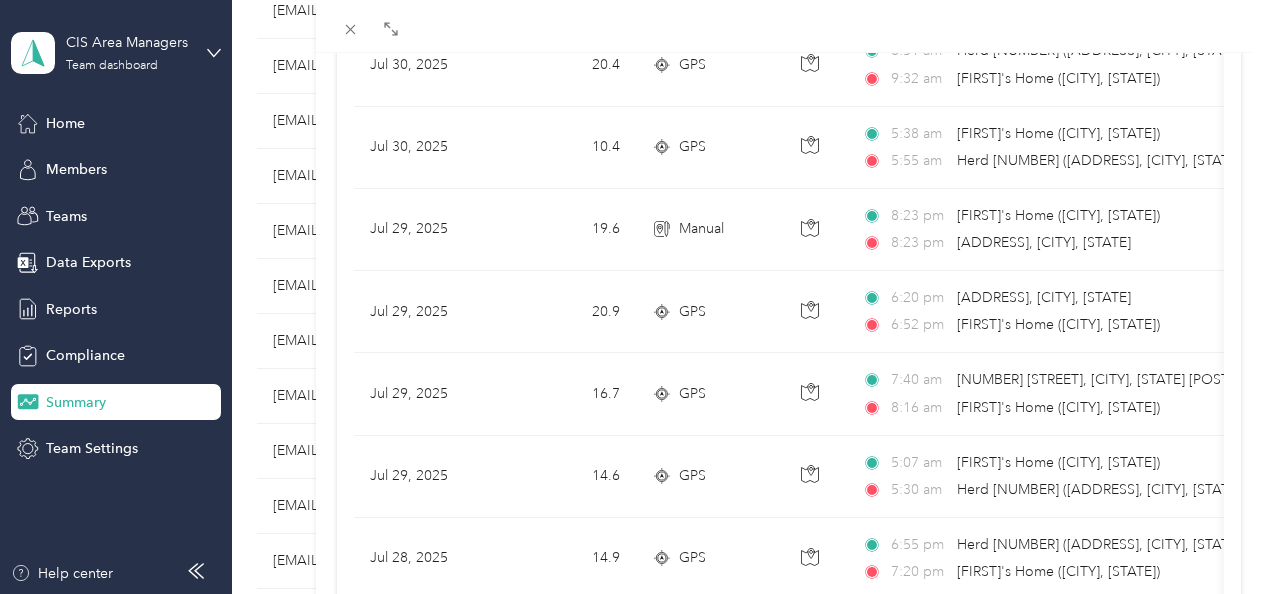 scroll, scrollTop: 0, scrollLeft: 0, axis: both 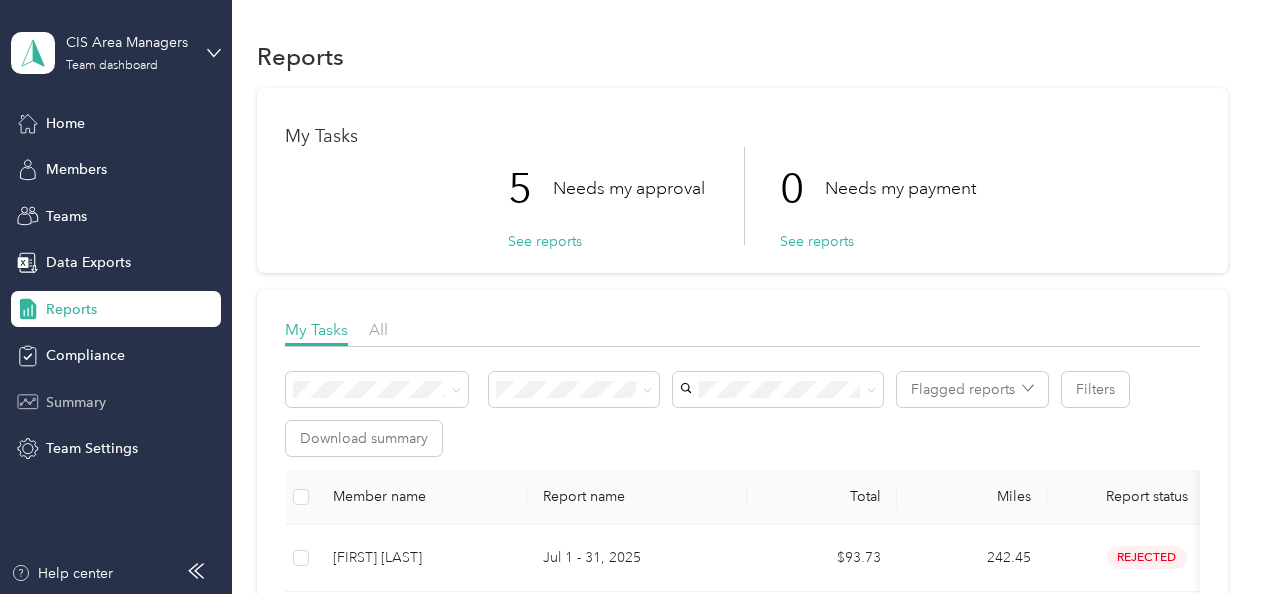 click on "Summary" at bounding box center [76, 402] 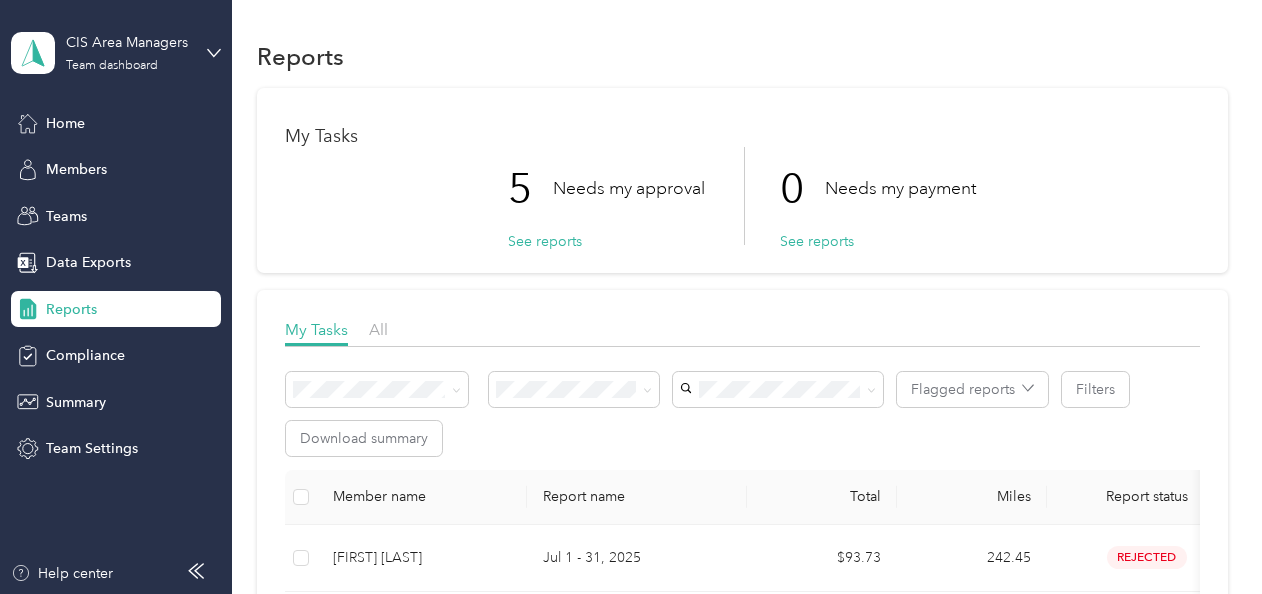 drag, startPoint x: 1271, startPoint y: 228, endPoint x: 634, endPoint y: 108, distance: 648.20447 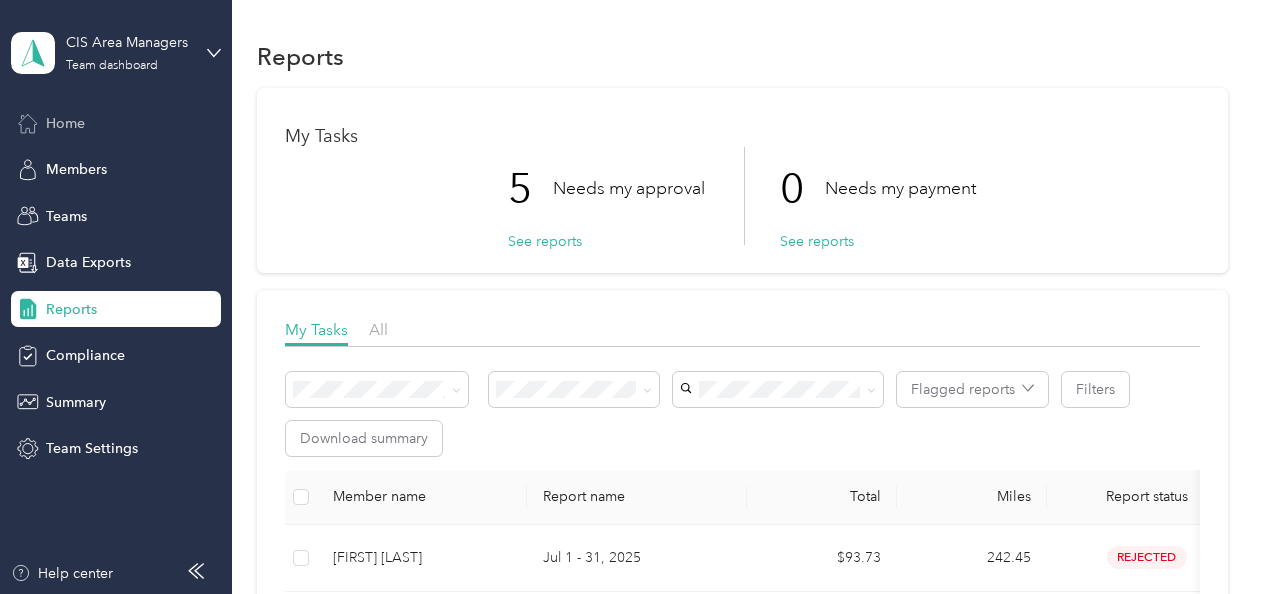 click on "Home" at bounding box center (65, 123) 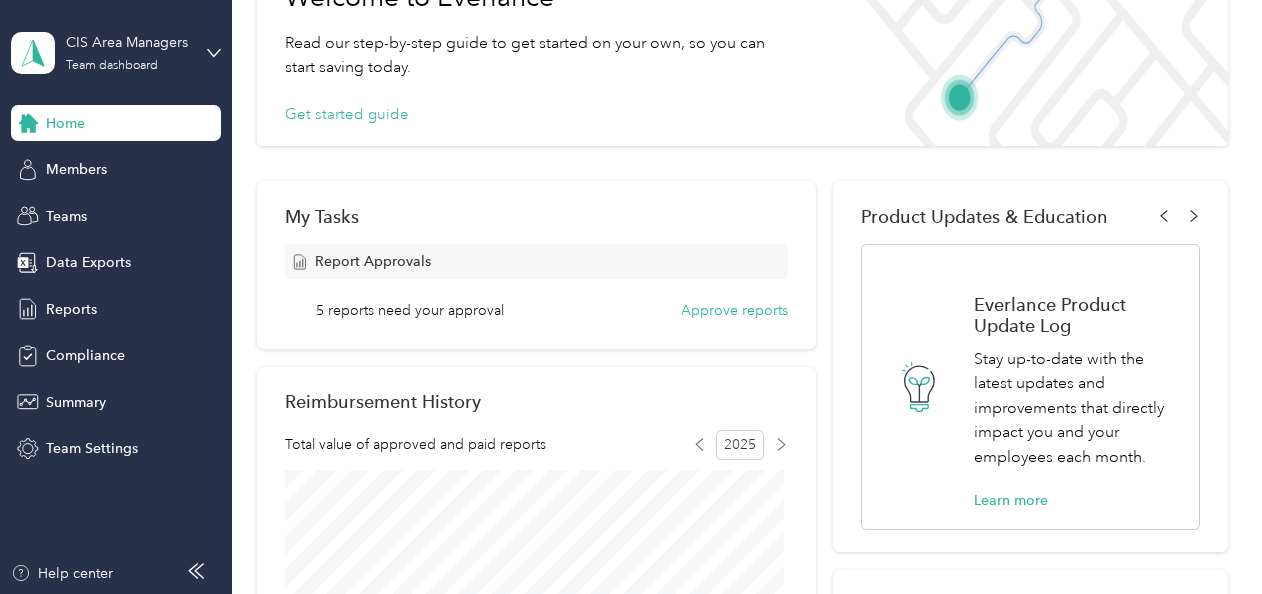 scroll, scrollTop: 123, scrollLeft: 0, axis: vertical 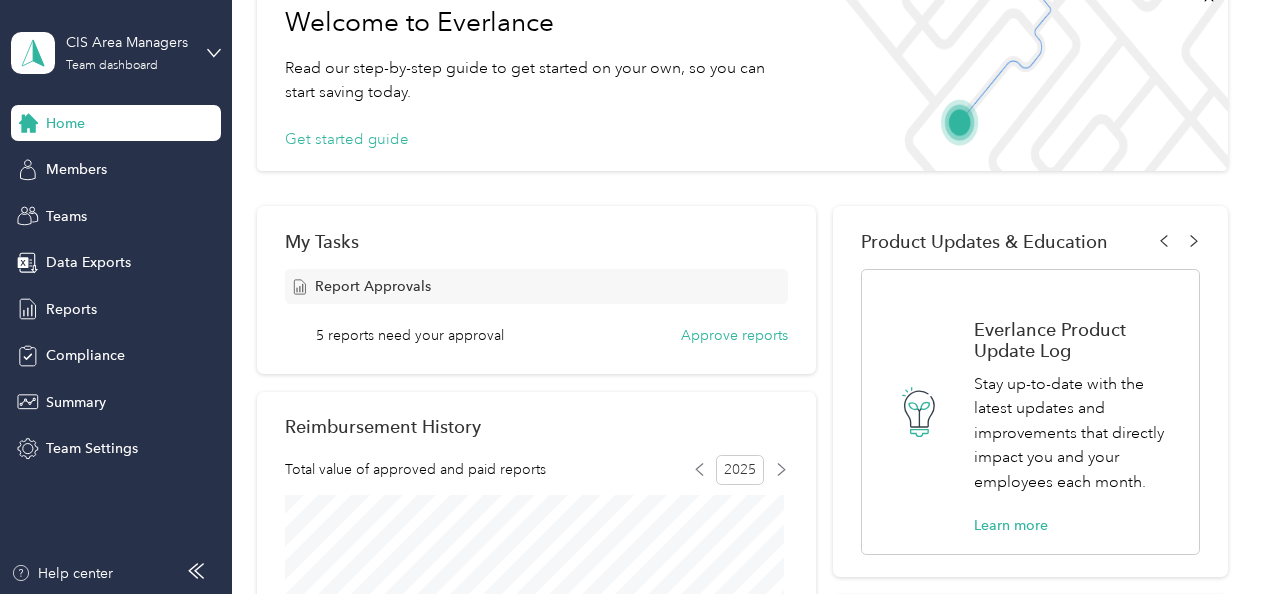 click on "Home" at bounding box center [65, 123] 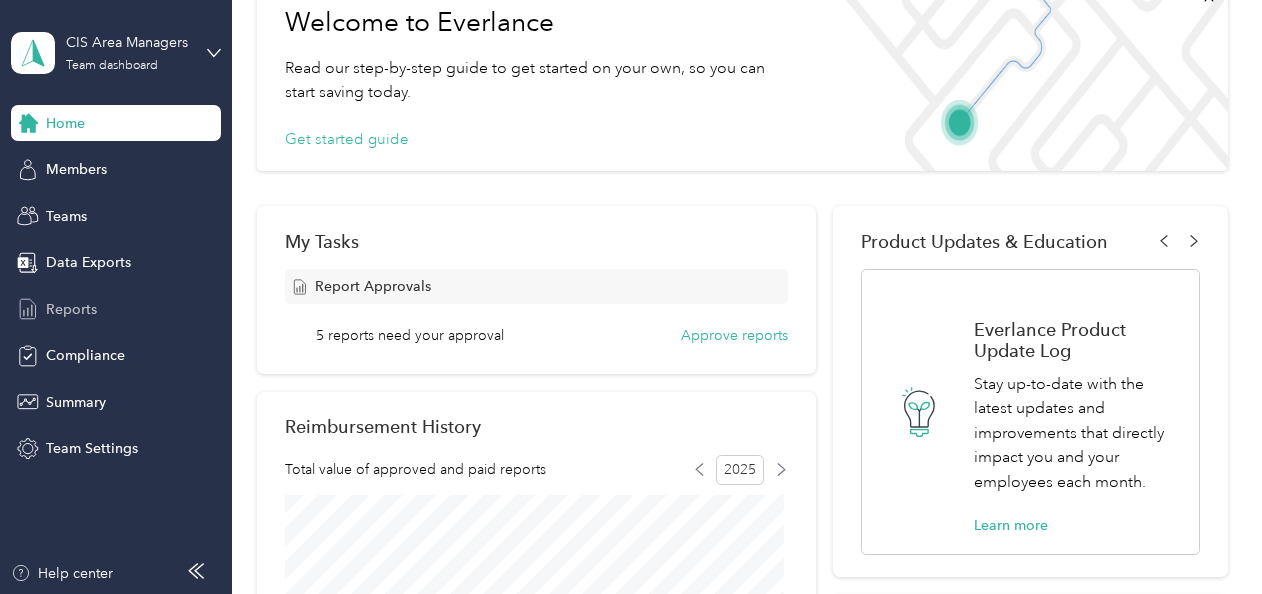 click on "Reports" at bounding box center [71, 309] 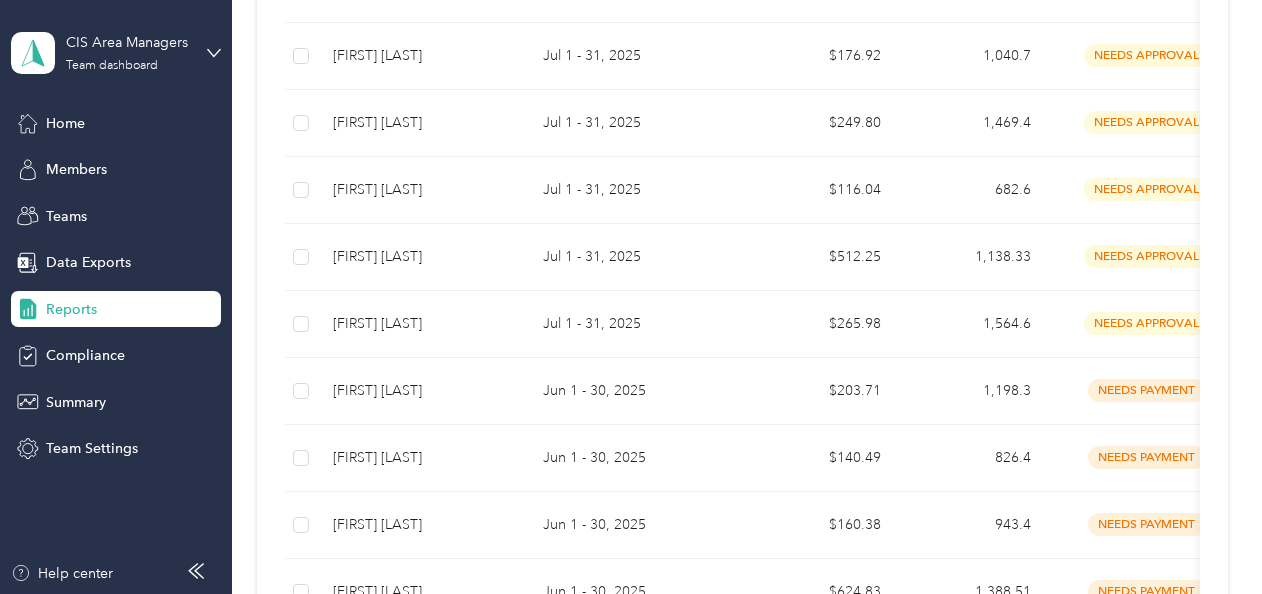 scroll, scrollTop: 645, scrollLeft: 0, axis: vertical 